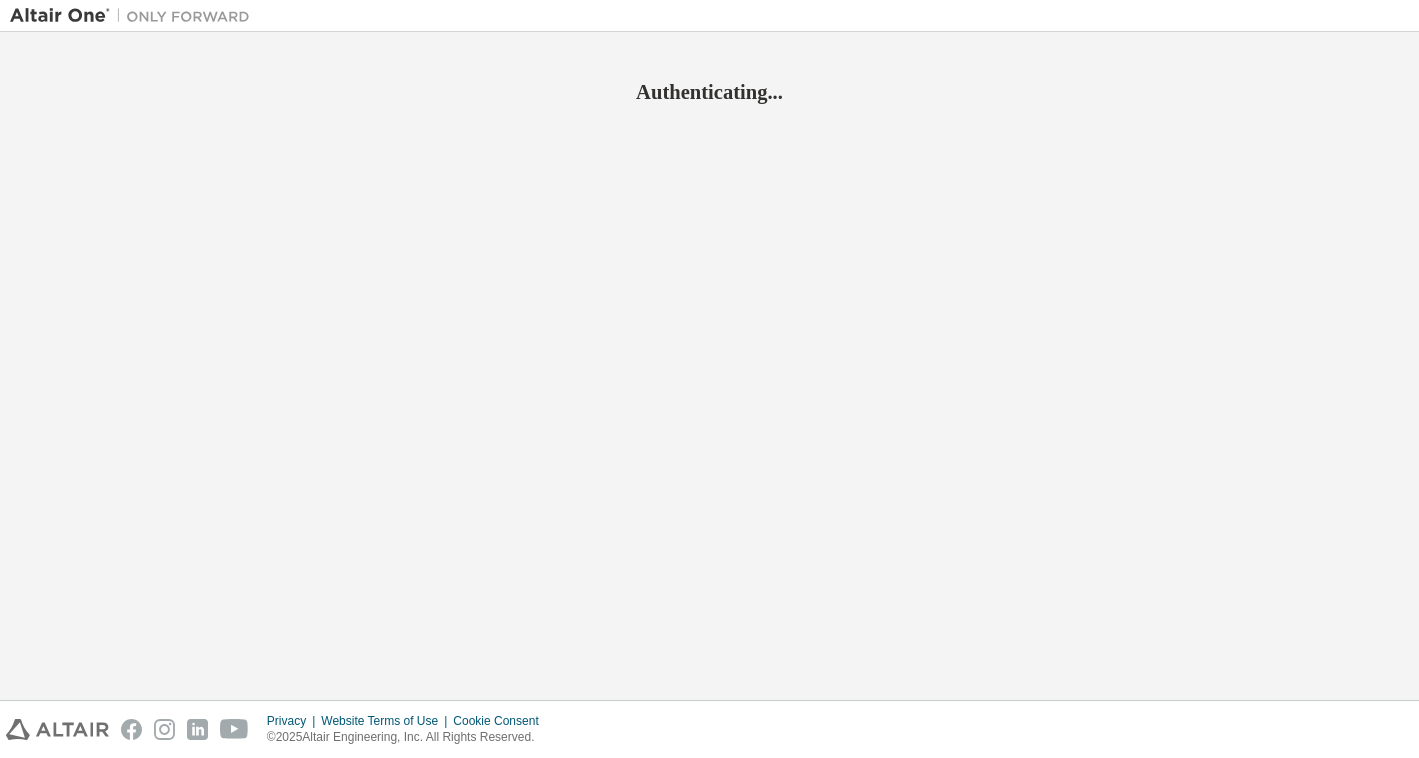 scroll, scrollTop: 0, scrollLeft: 0, axis: both 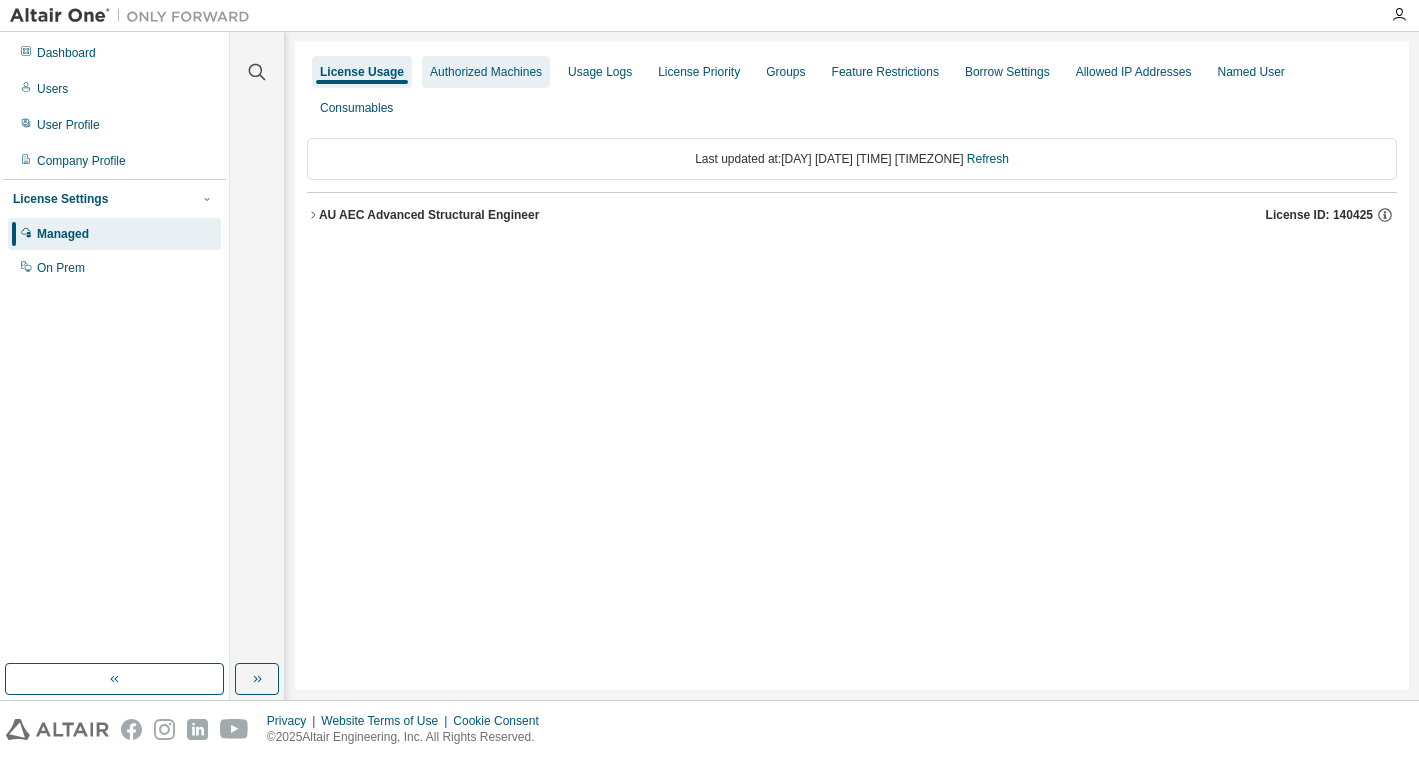 click on "Authorized Machines" at bounding box center [486, 72] 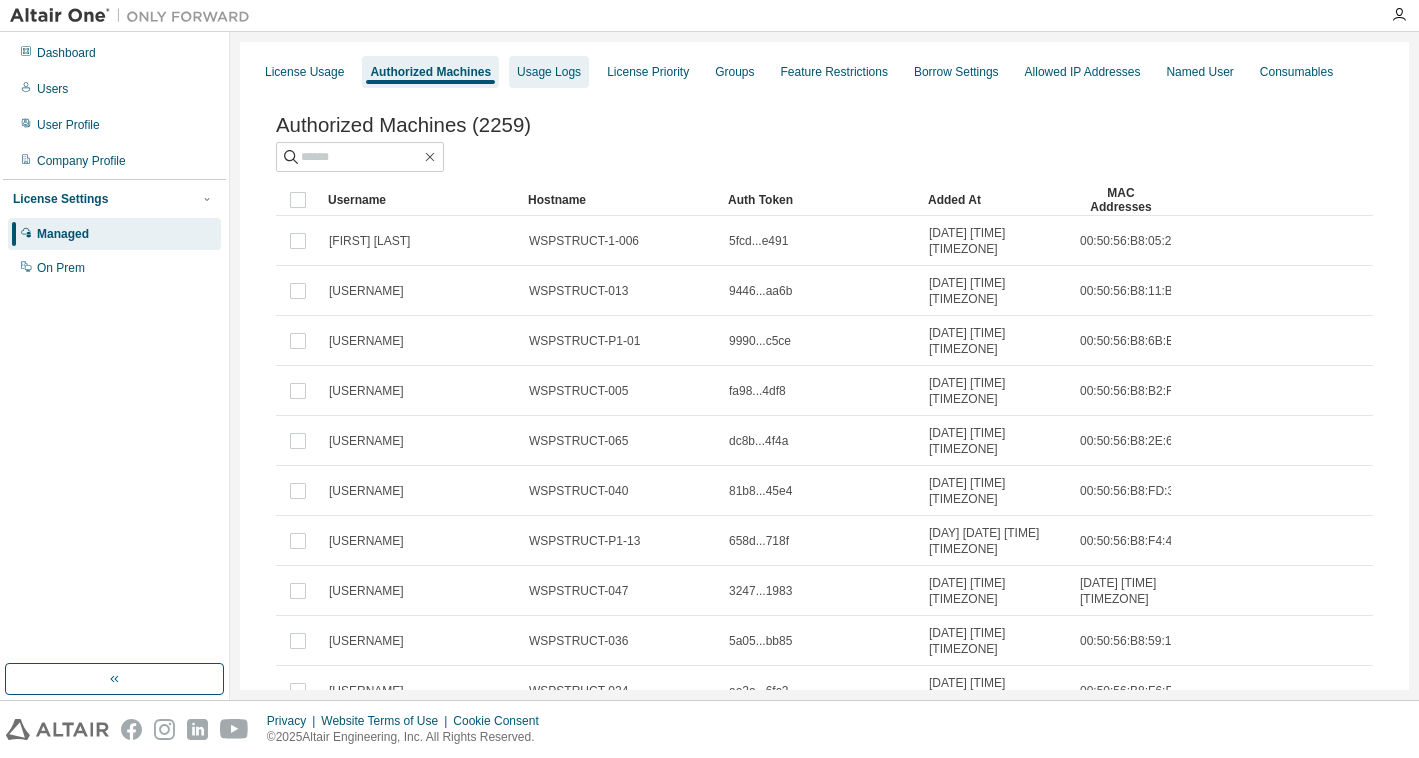 click on "Usage Logs" at bounding box center (549, 72) 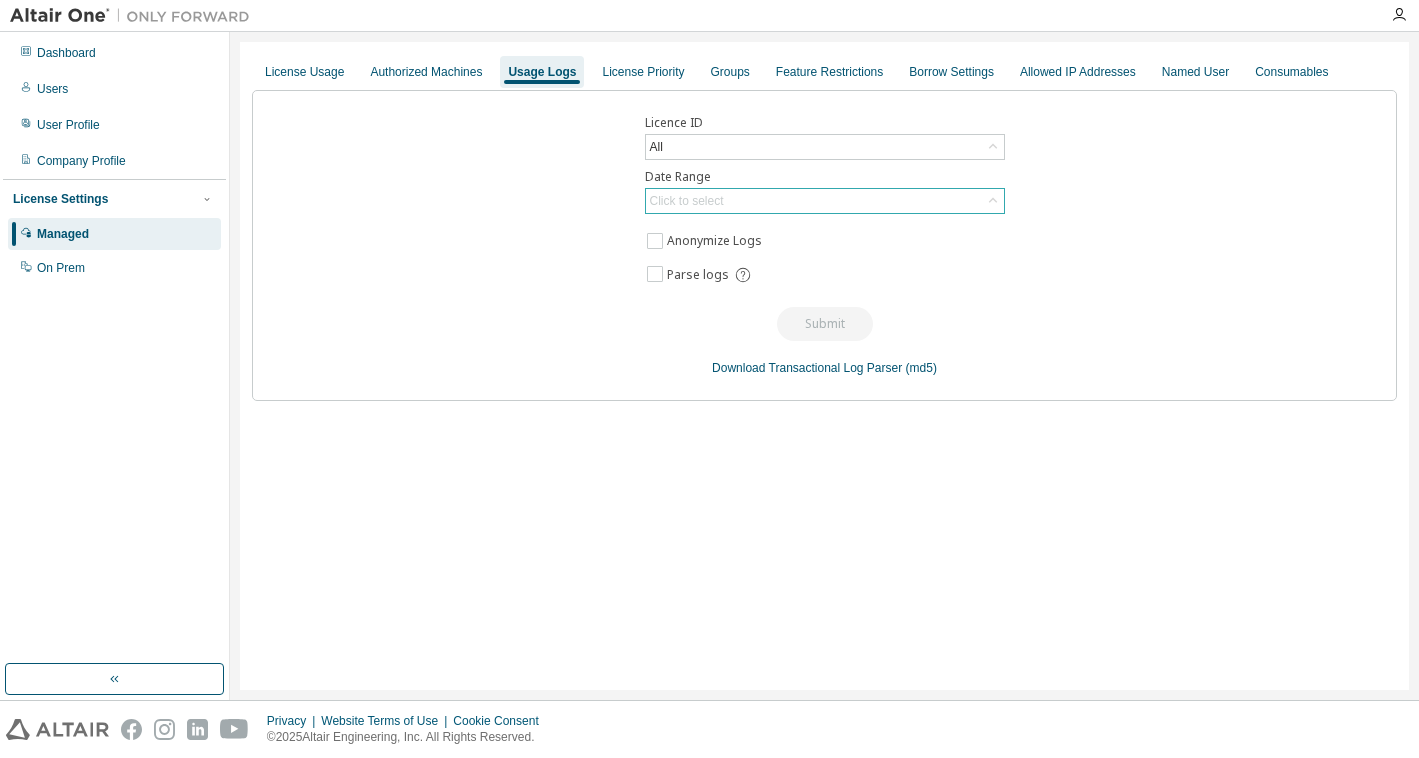 click on "Click to select" at bounding box center (687, 201) 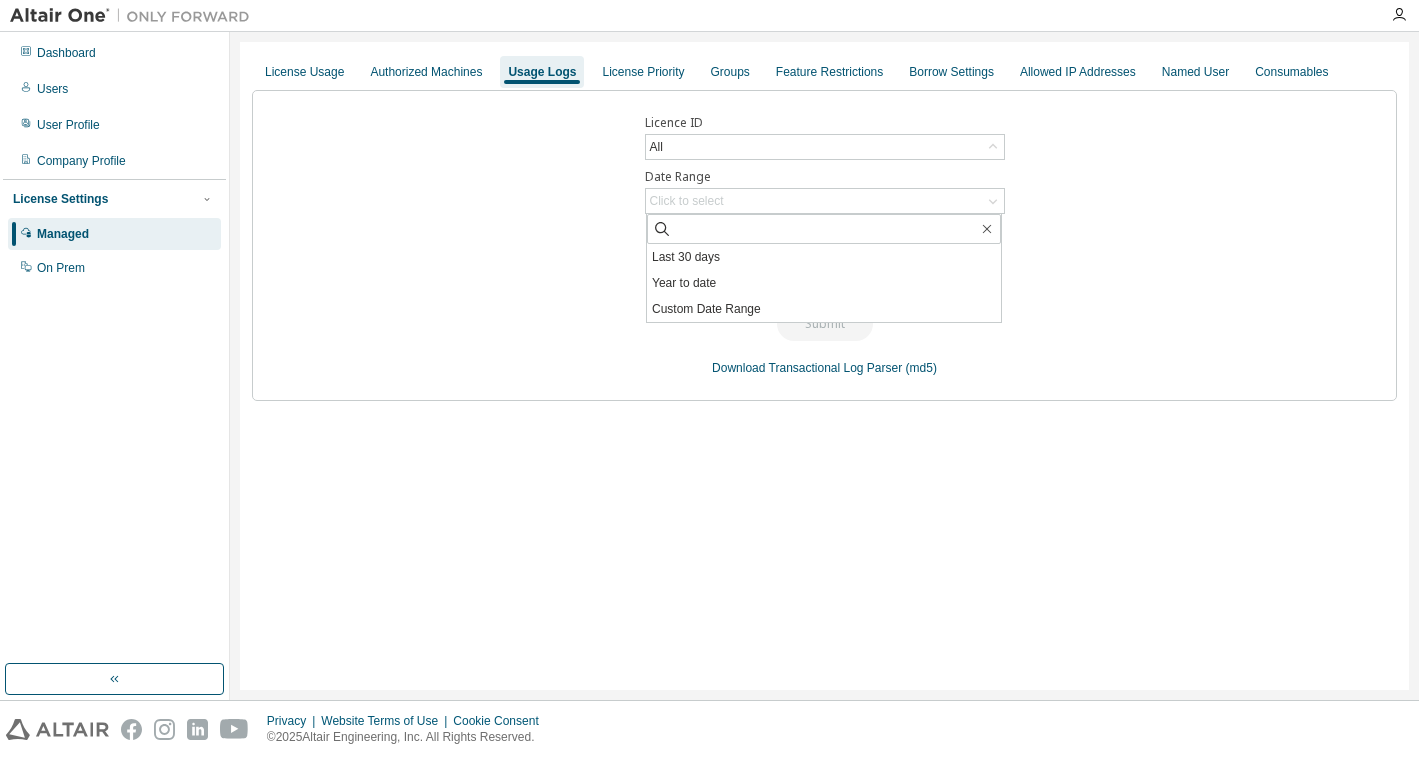 click on "Licence ID All Date Range Click to select Last 30 days Year to date Custom Date Range Anonymize Logs Parse logs Submit Download Transactional Log Parser   (md5)" at bounding box center [824, 245] 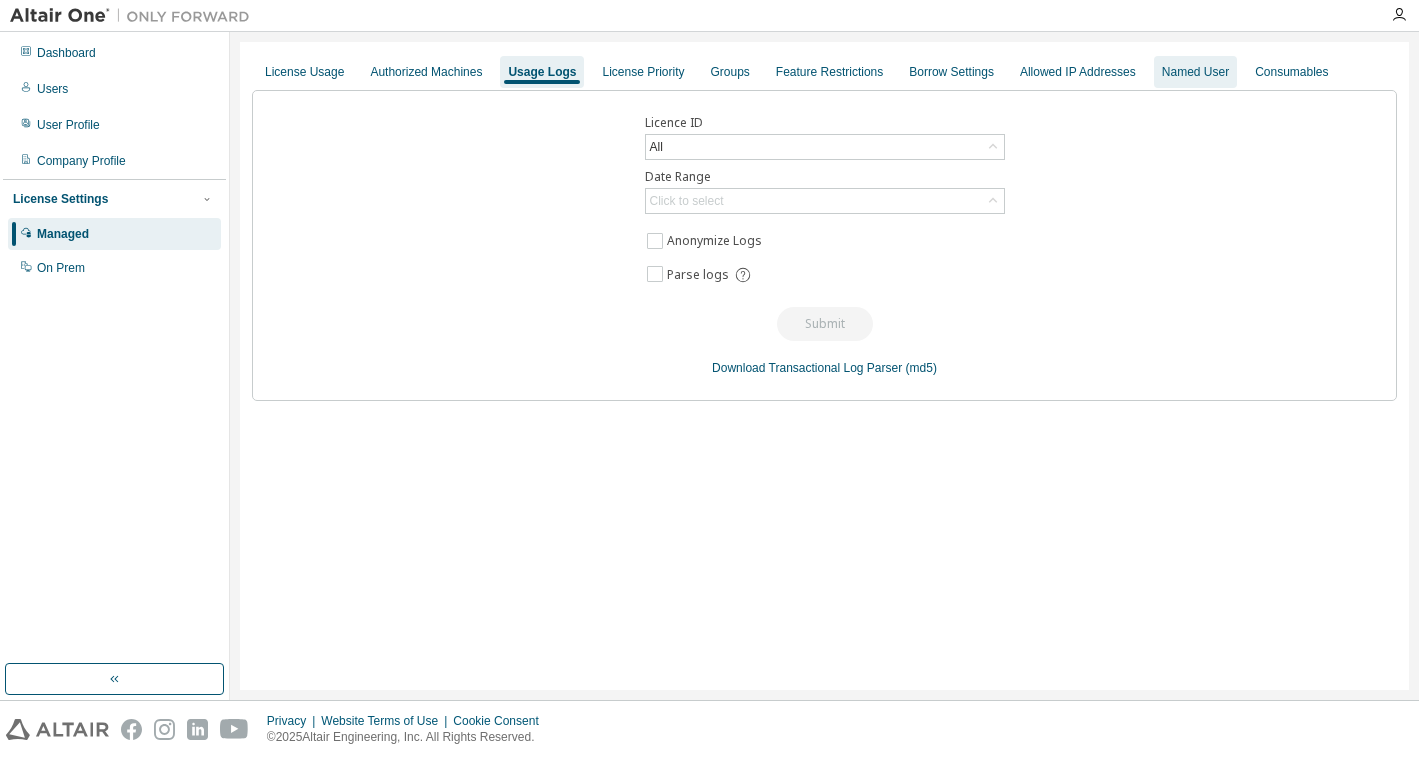click on "Named User" at bounding box center [1195, 72] 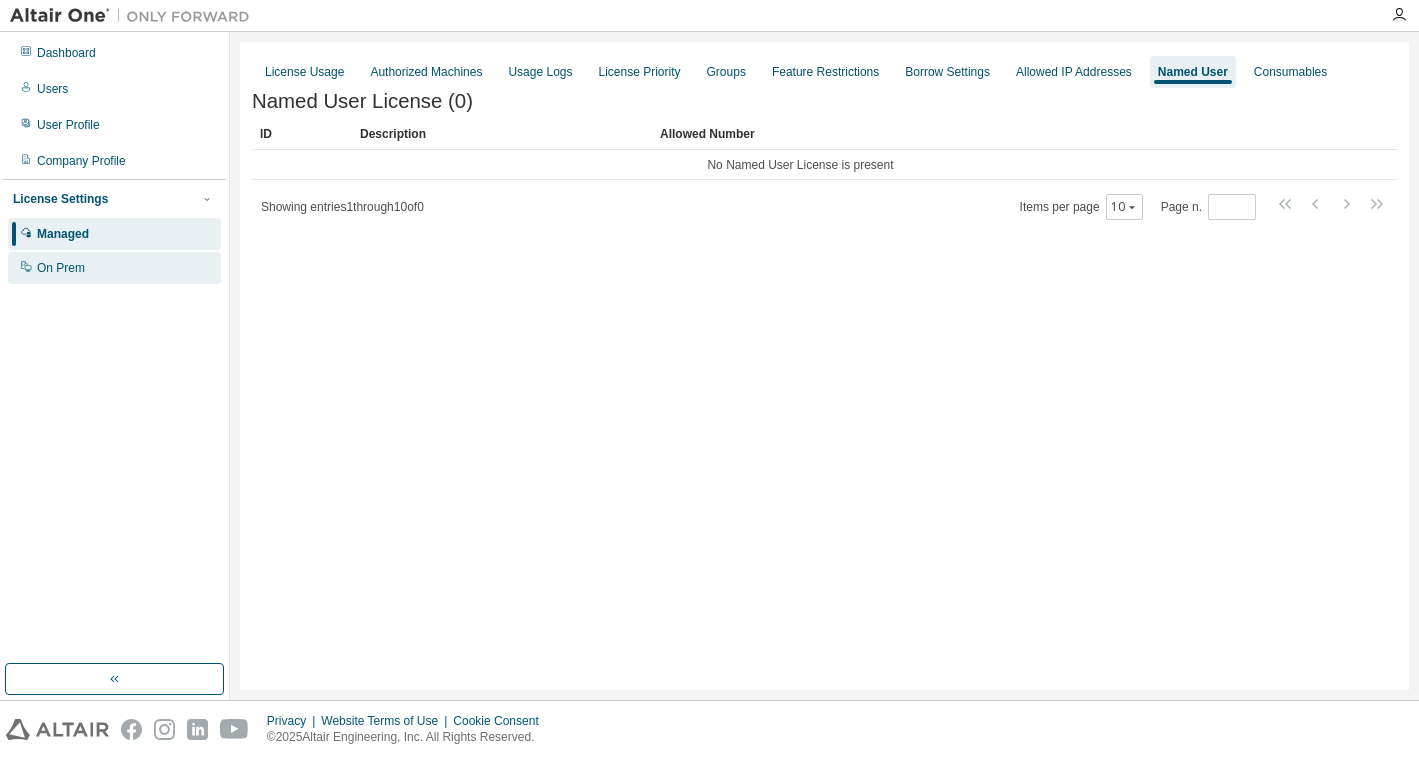 click on "On Prem" at bounding box center (61, 268) 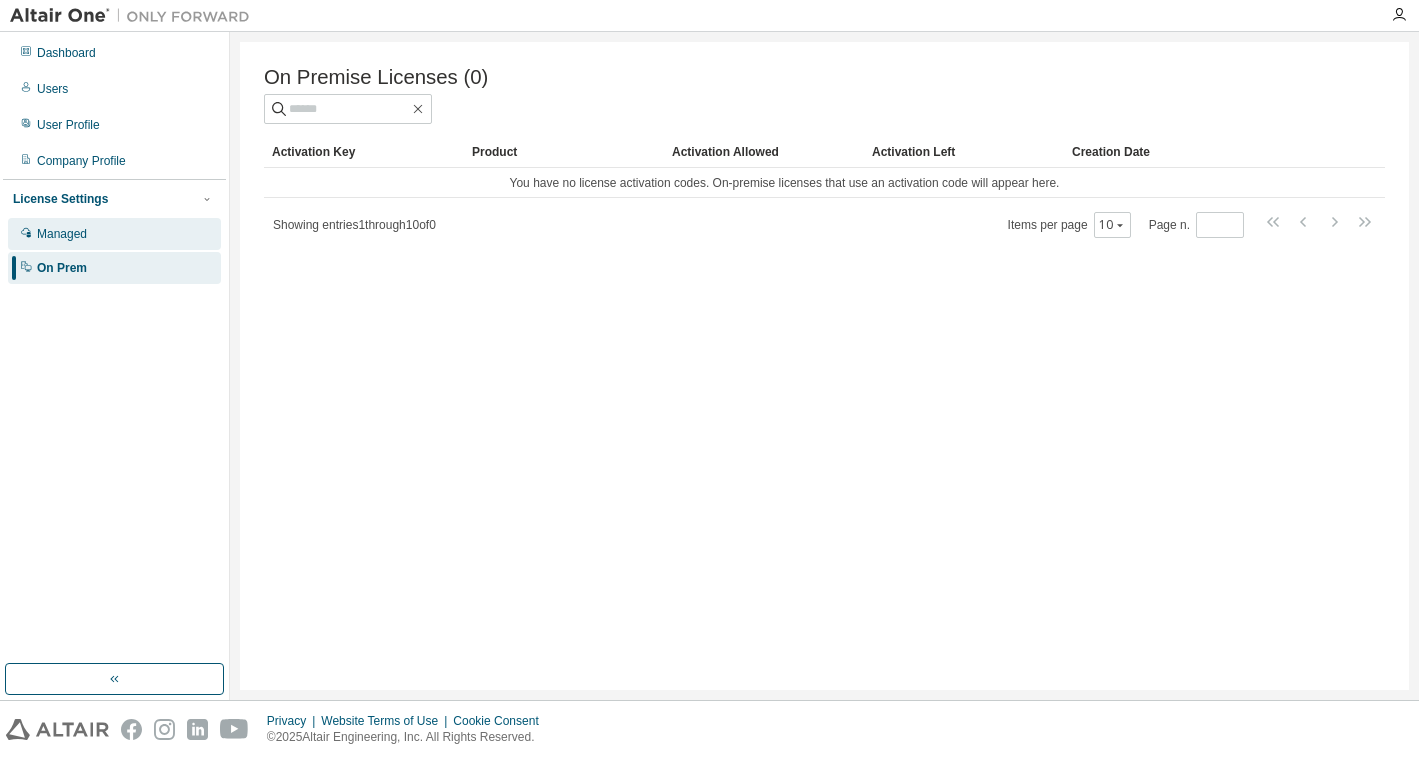 click on "Managed" at bounding box center [62, 234] 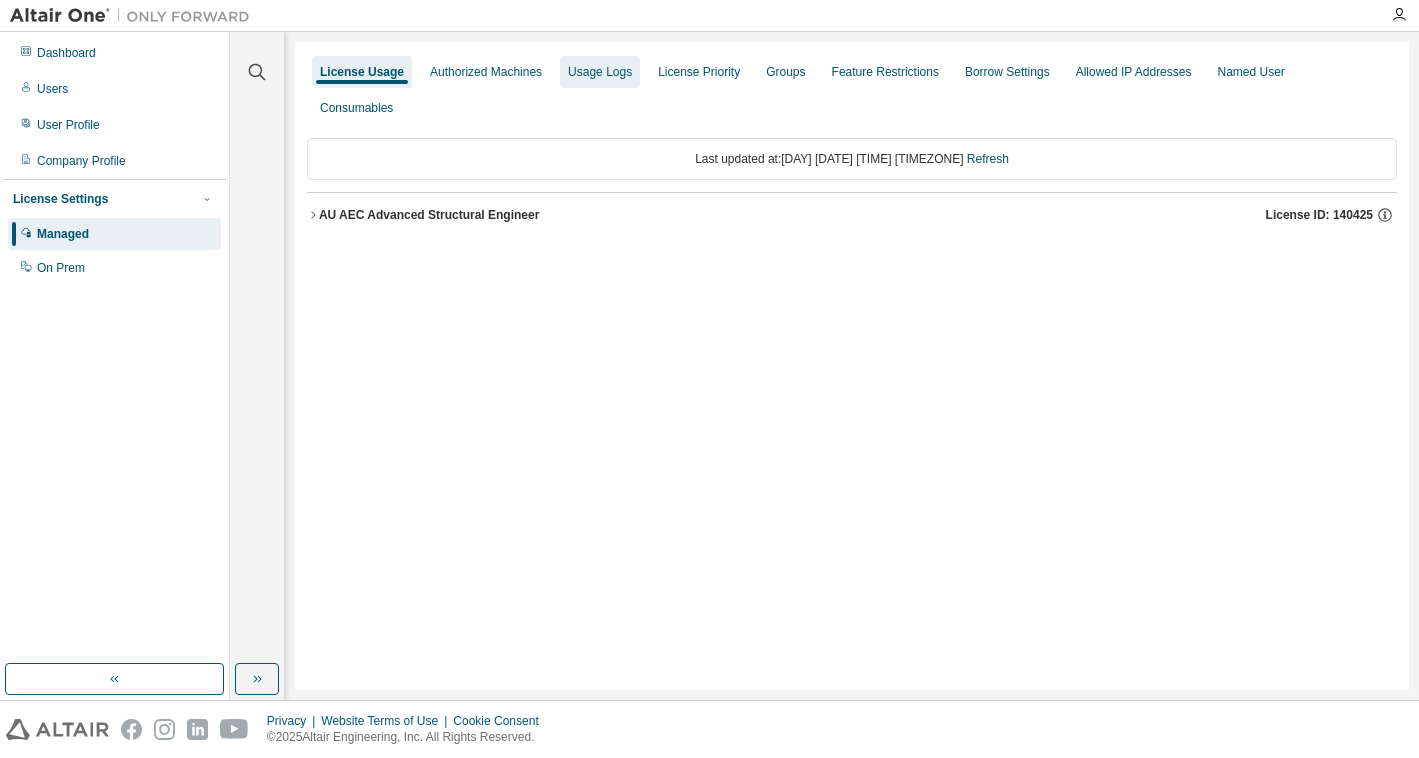 click on "Usage Logs" at bounding box center [600, 72] 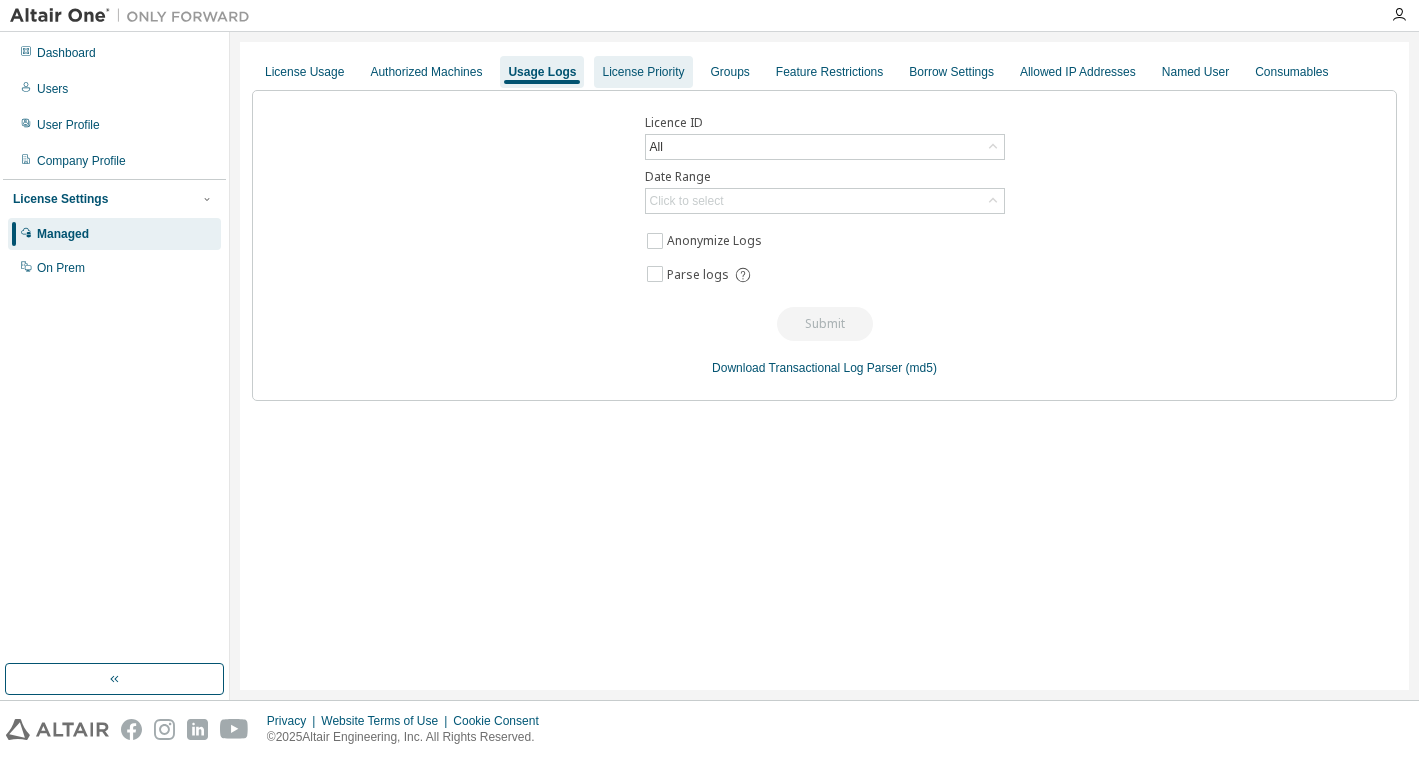 click on "License Priority" at bounding box center (643, 72) 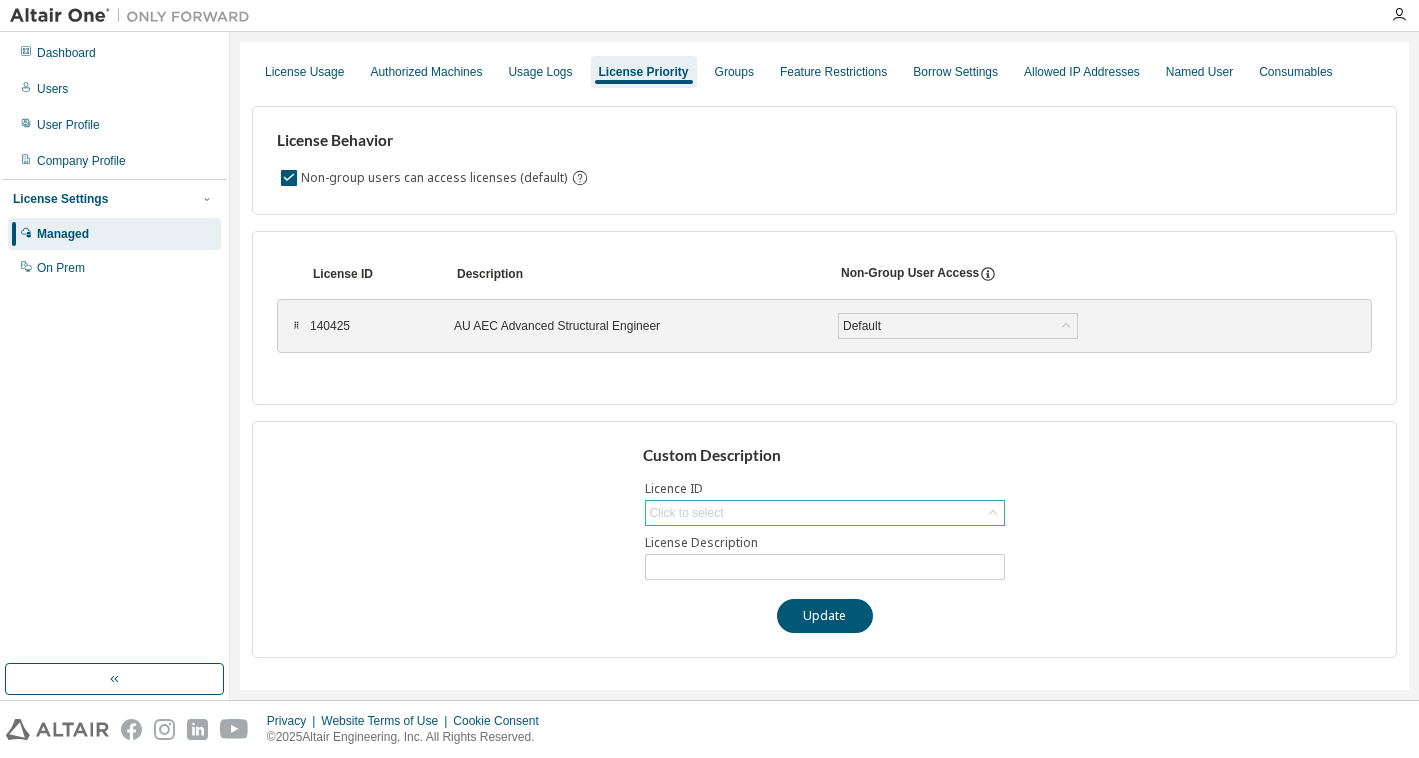 click on "Click to select" at bounding box center [687, 513] 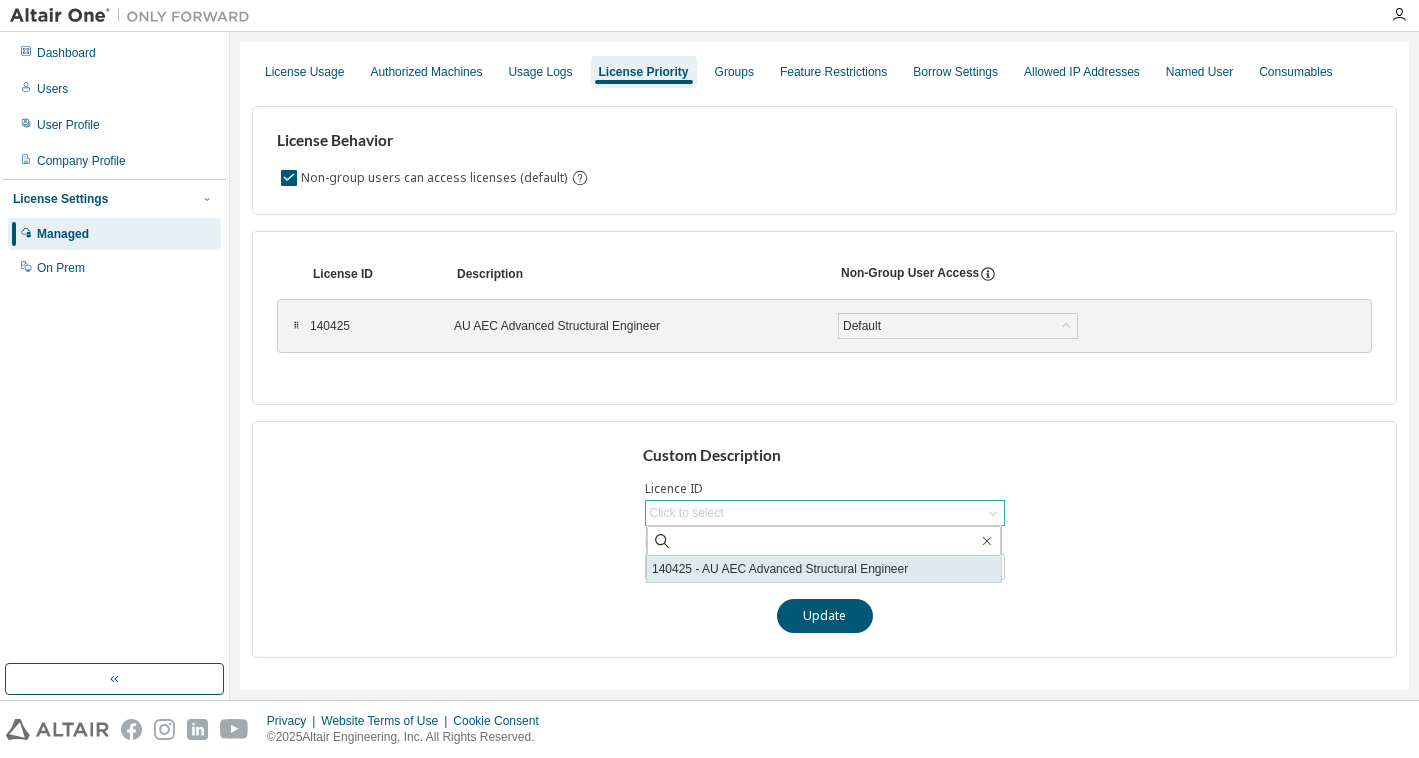 click on "140425 - AU AEC Advanced Structural Engineer" at bounding box center [824, 569] 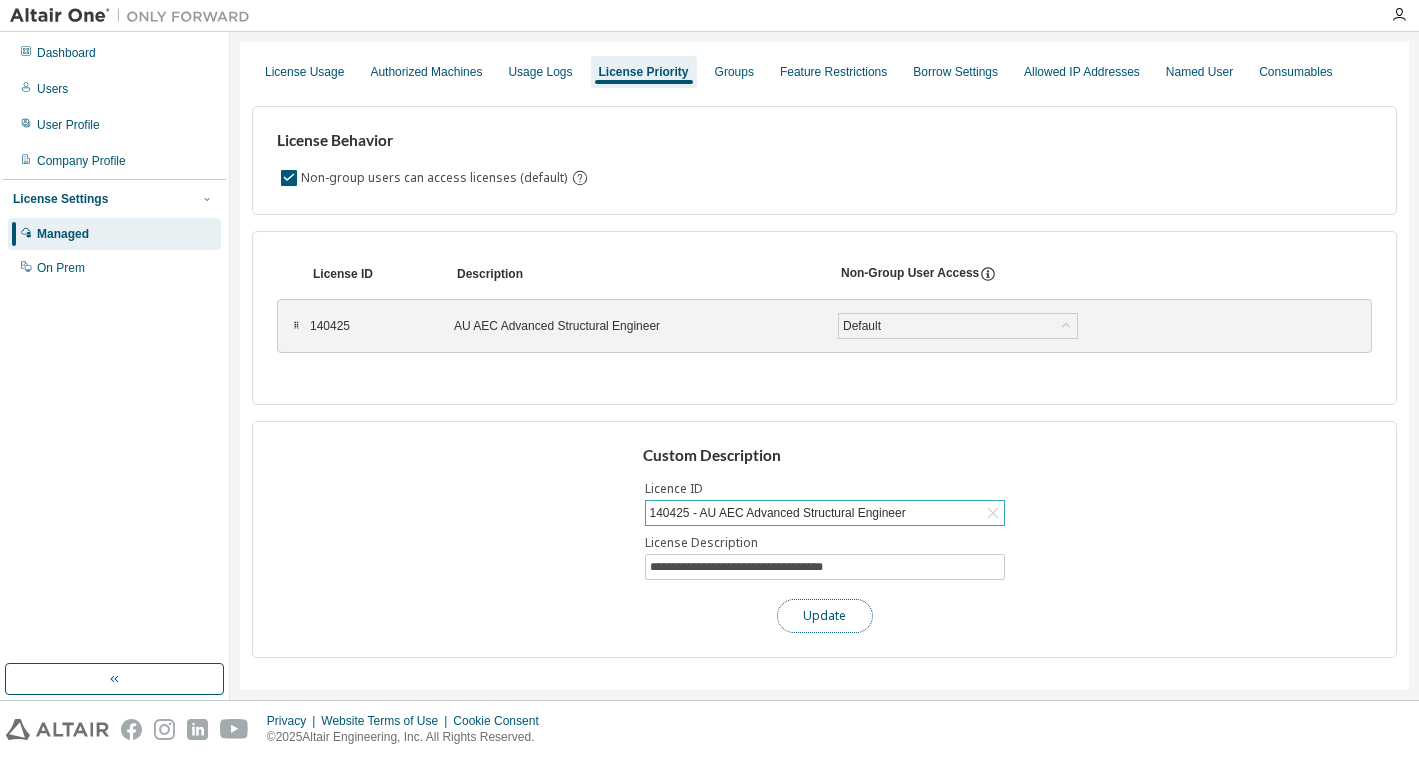 click on "Update" at bounding box center (825, 616) 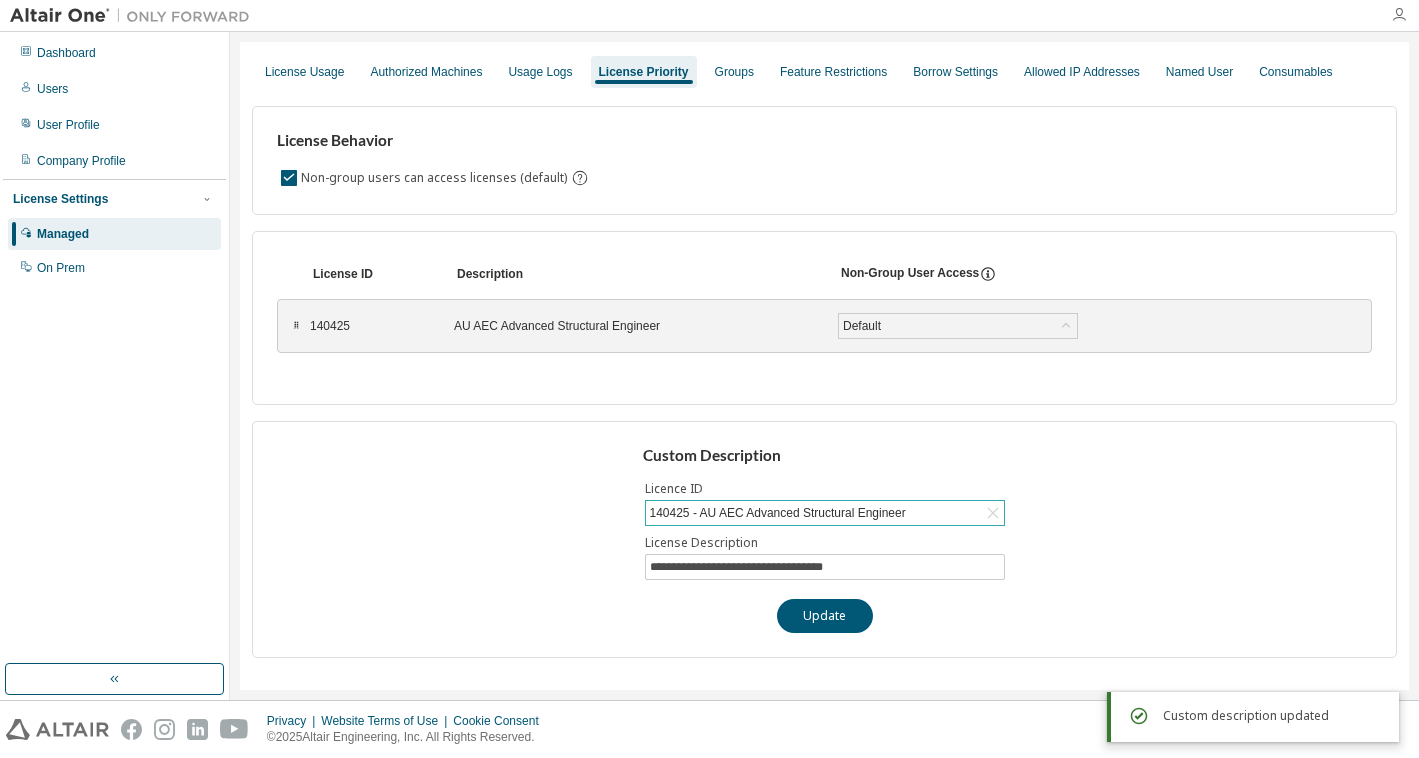click at bounding box center [1399, 15] 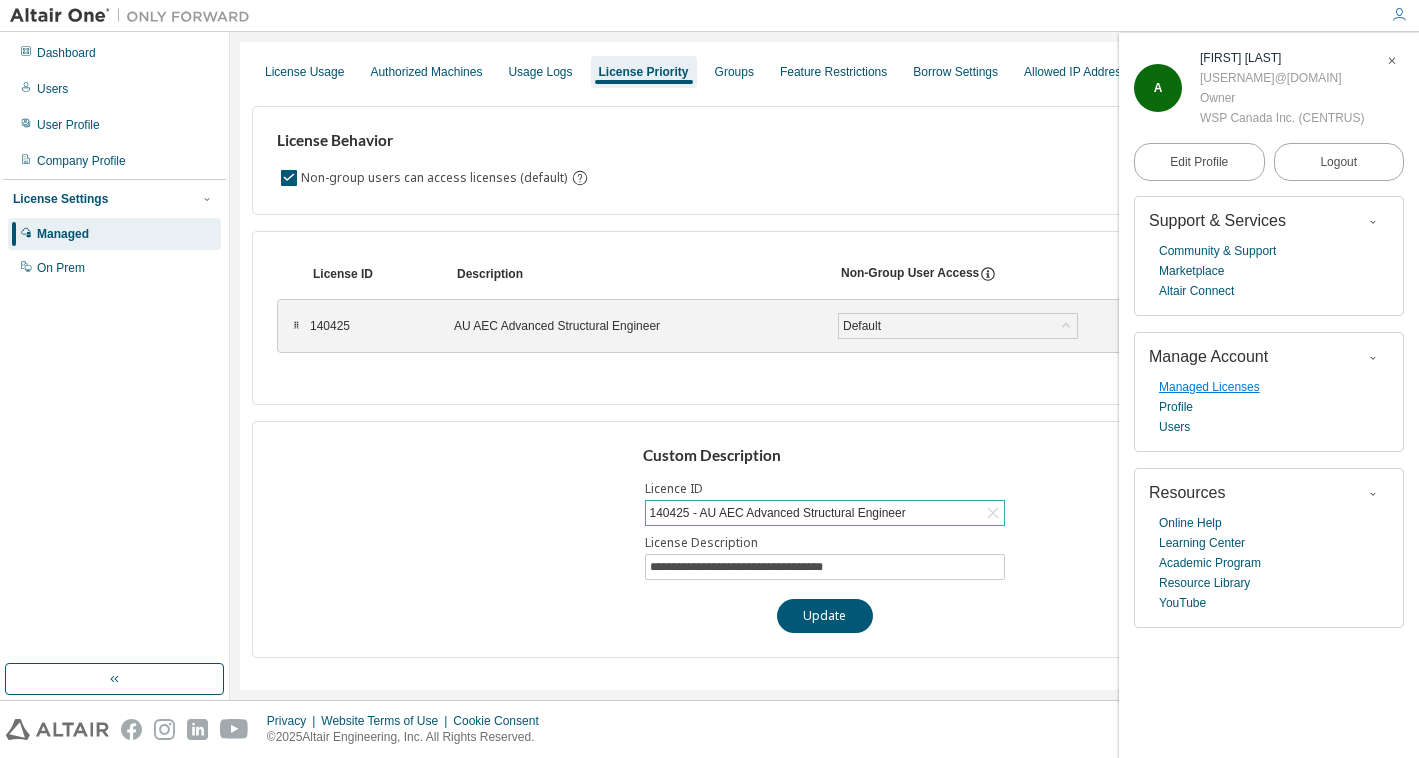 click on "Managed Licenses" at bounding box center [1209, 387] 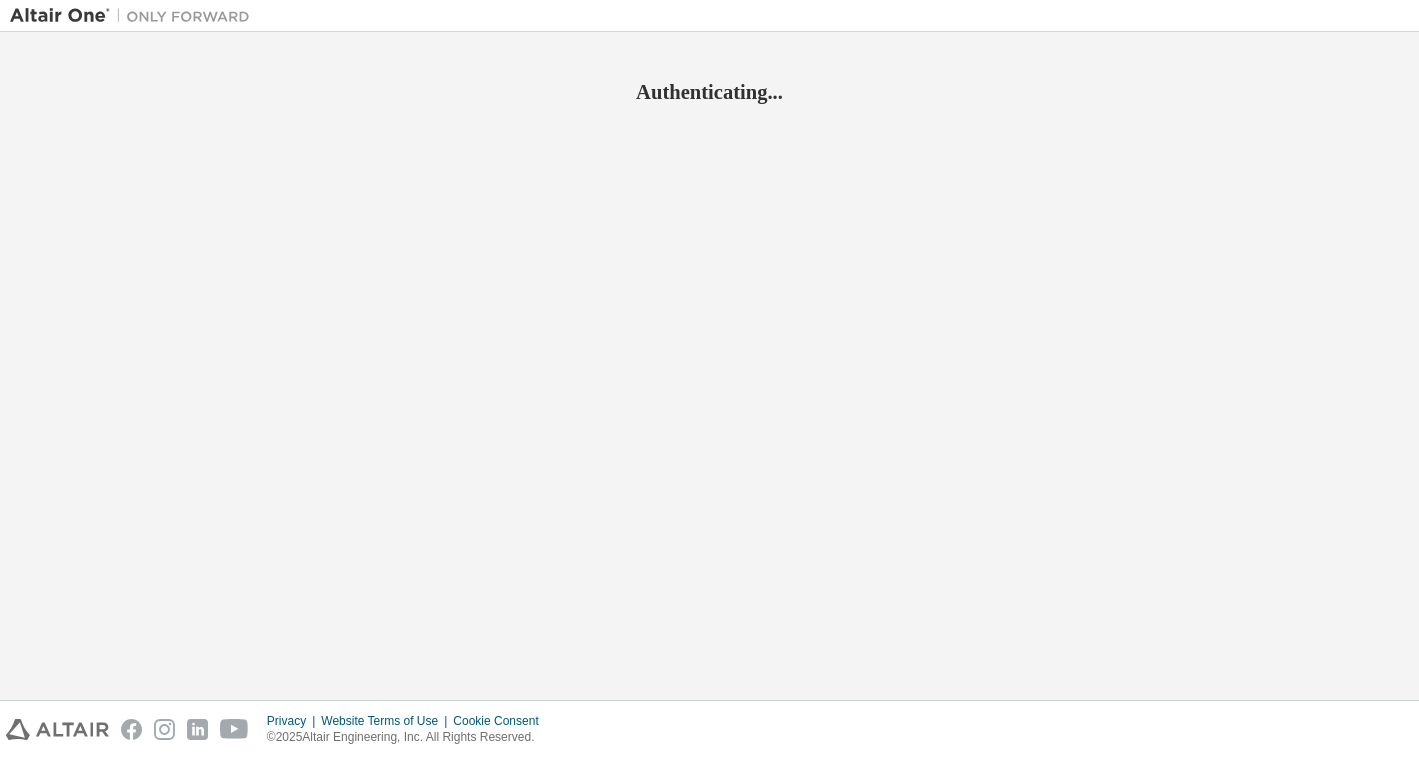scroll, scrollTop: 0, scrollLeft: 0, axis: both 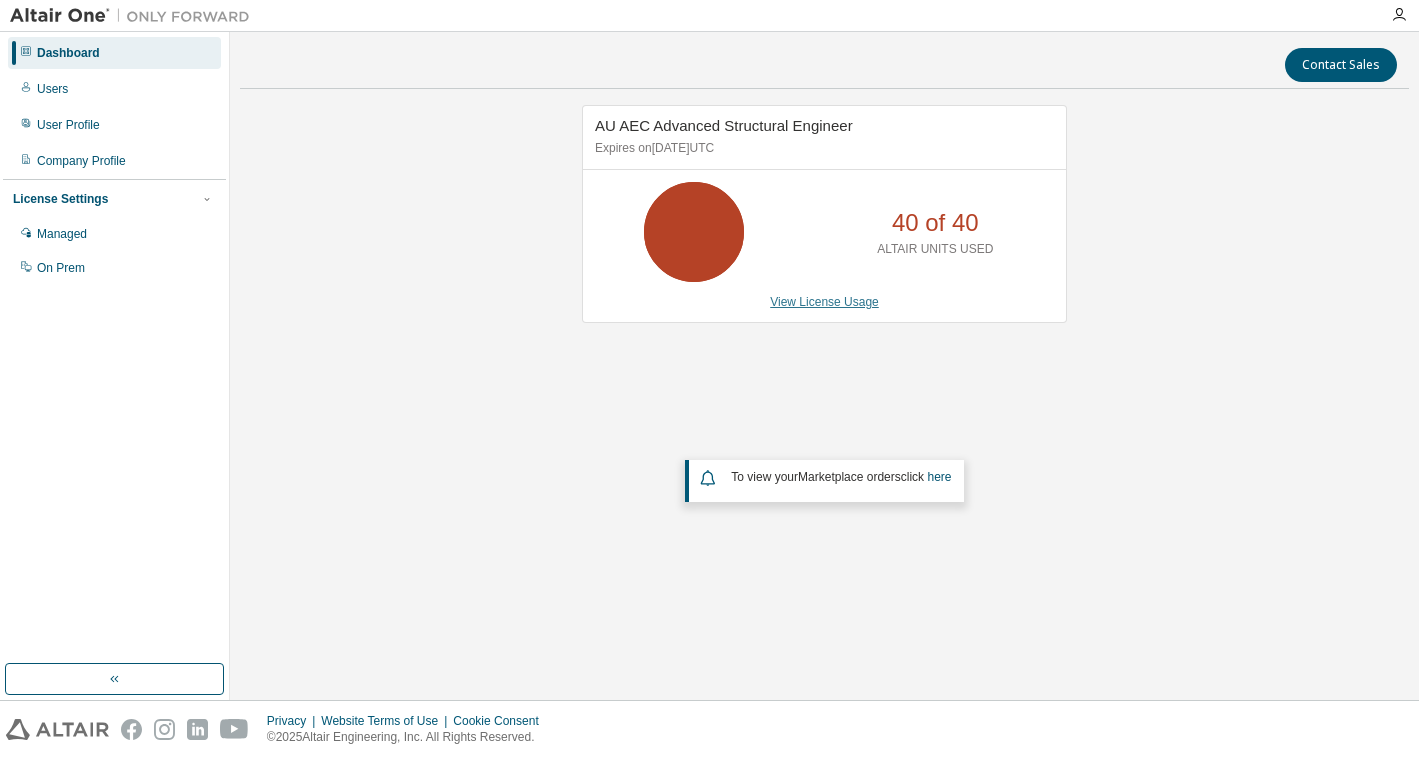 click on "View License Usage" at bounding box center [824, 302] 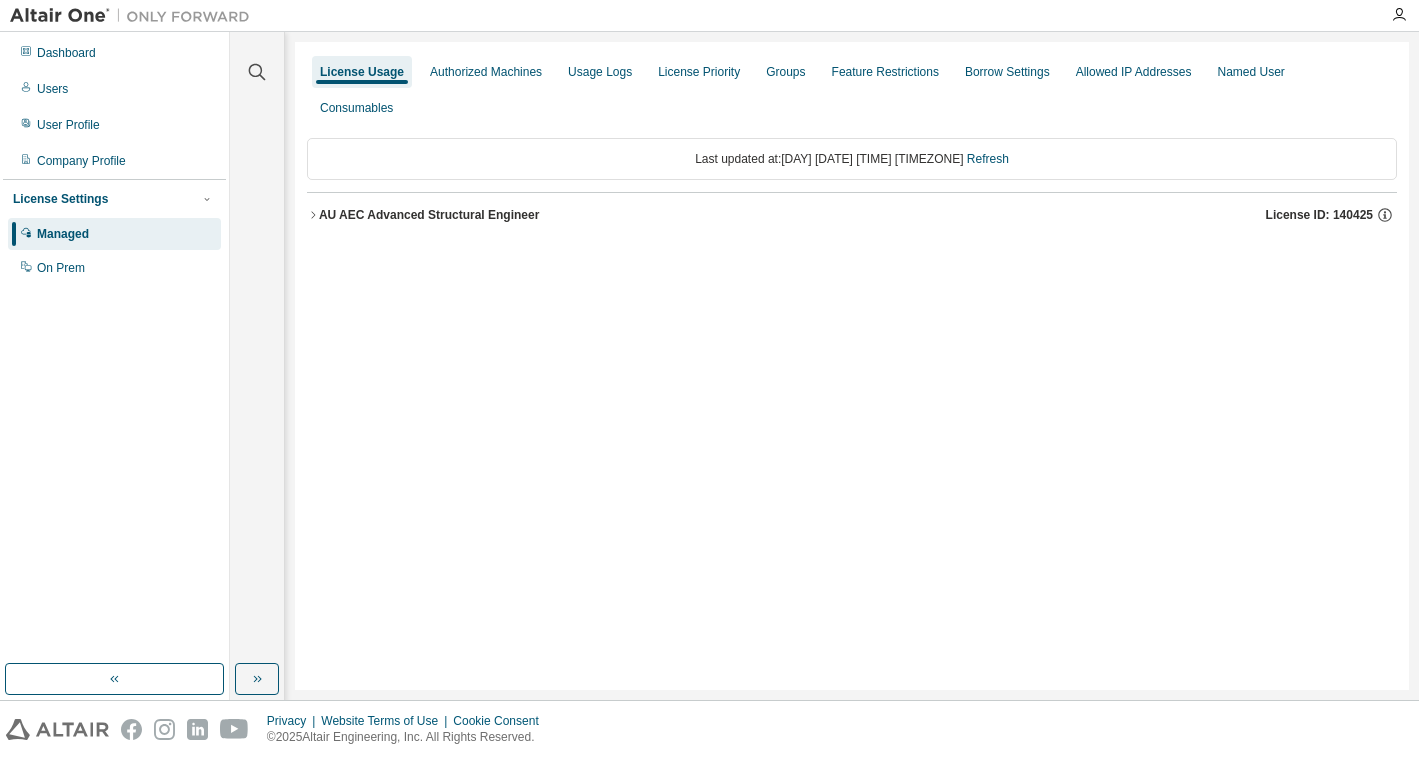 click 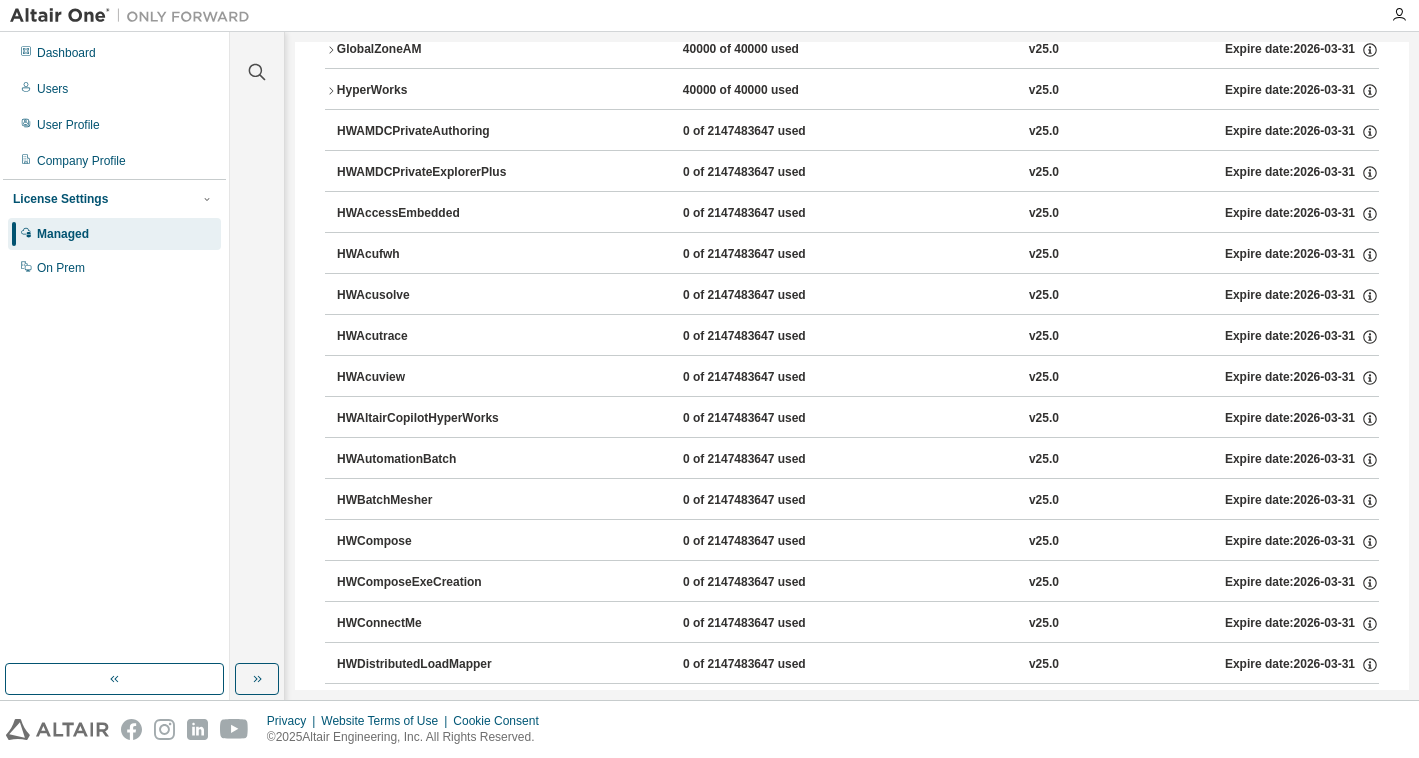 scroll, scrollTop: 0, scrollLeft: 0, axis: both 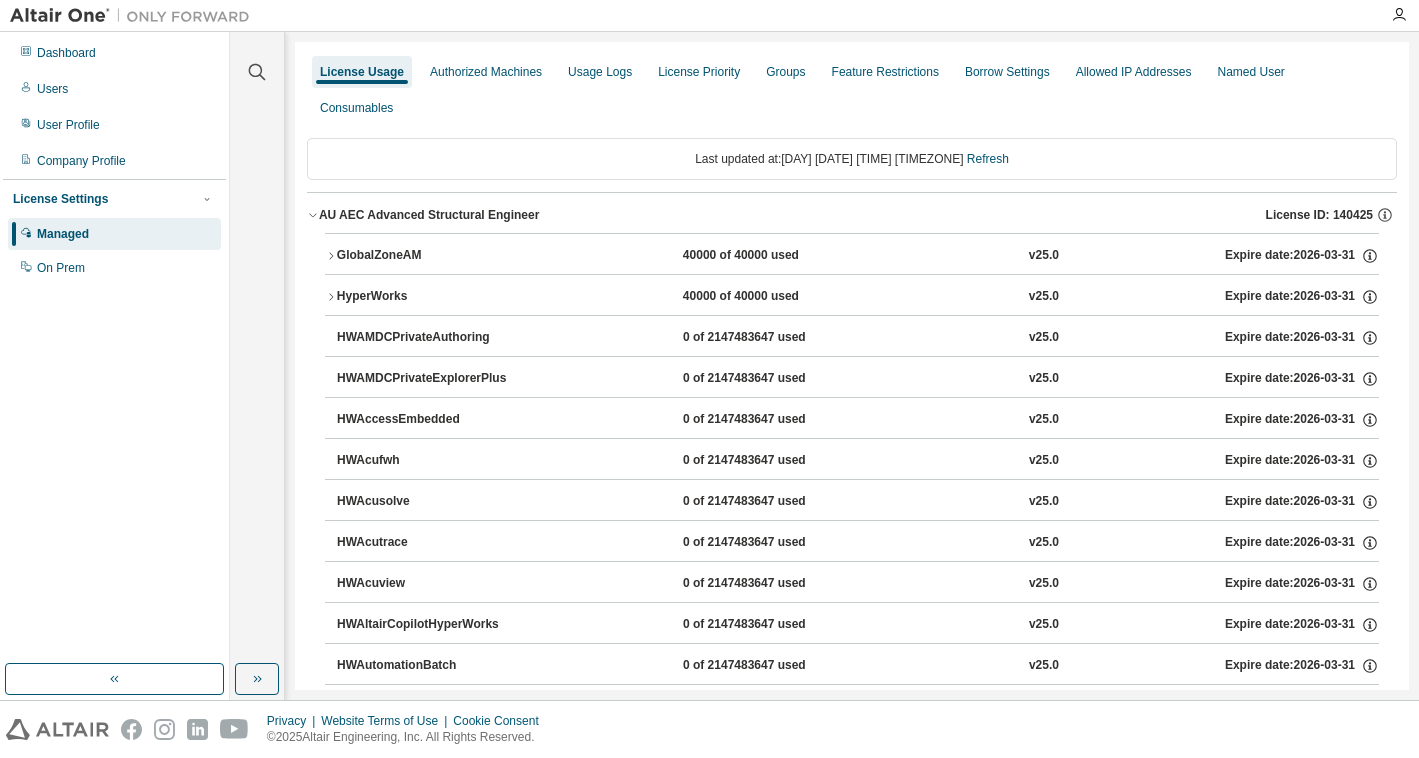 click 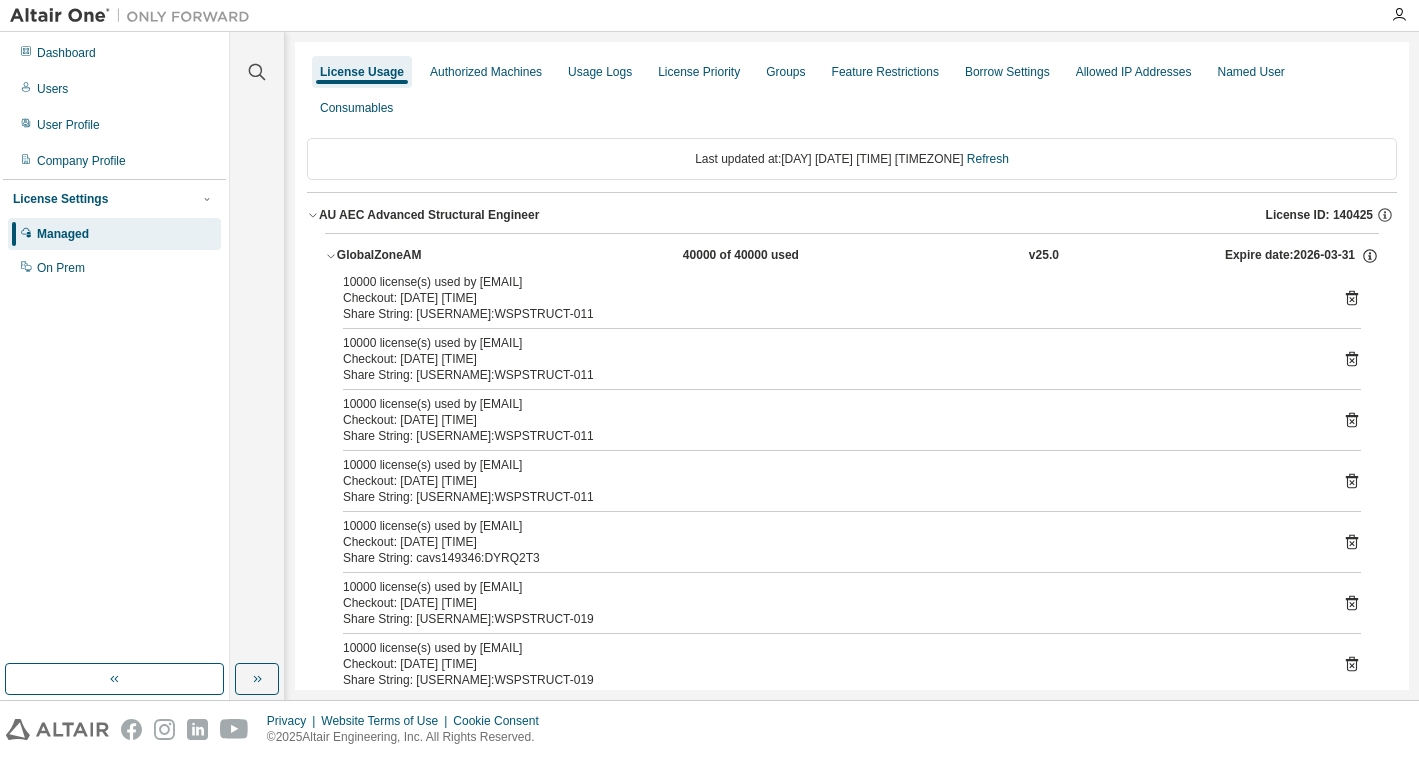 scroll, scrollTop: 192, scrollLeft: 0, axis: vertical 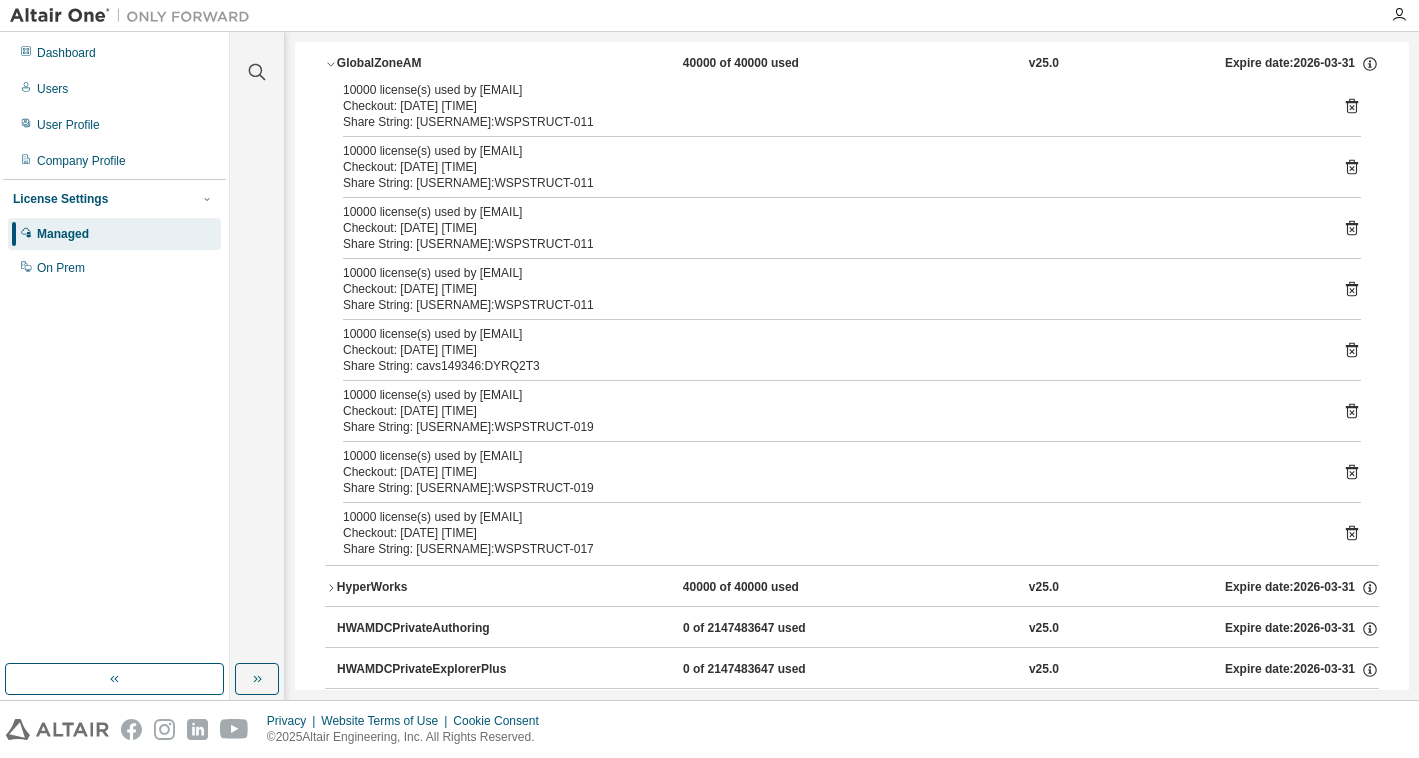 click 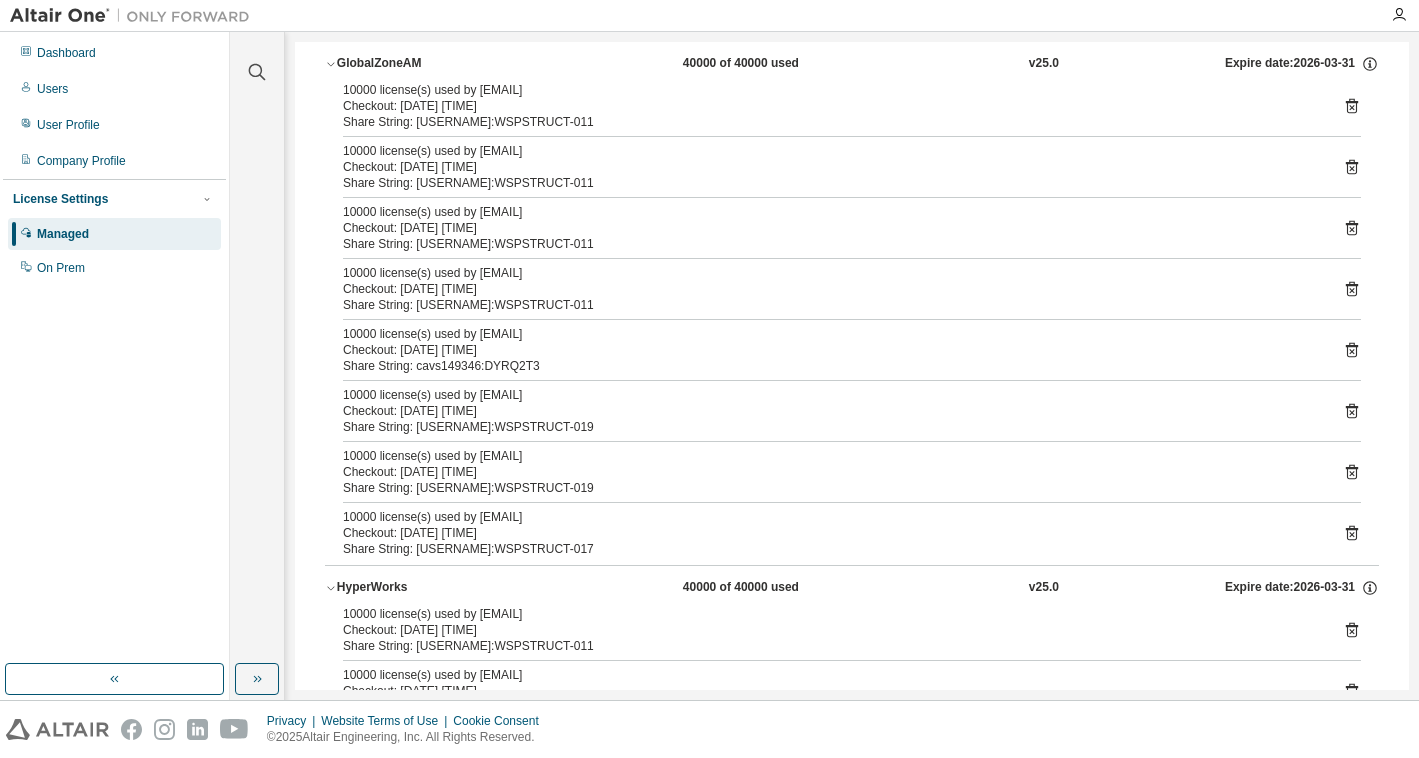 scroll, scrollTop: 0, scrollLeft: 0, axis: both 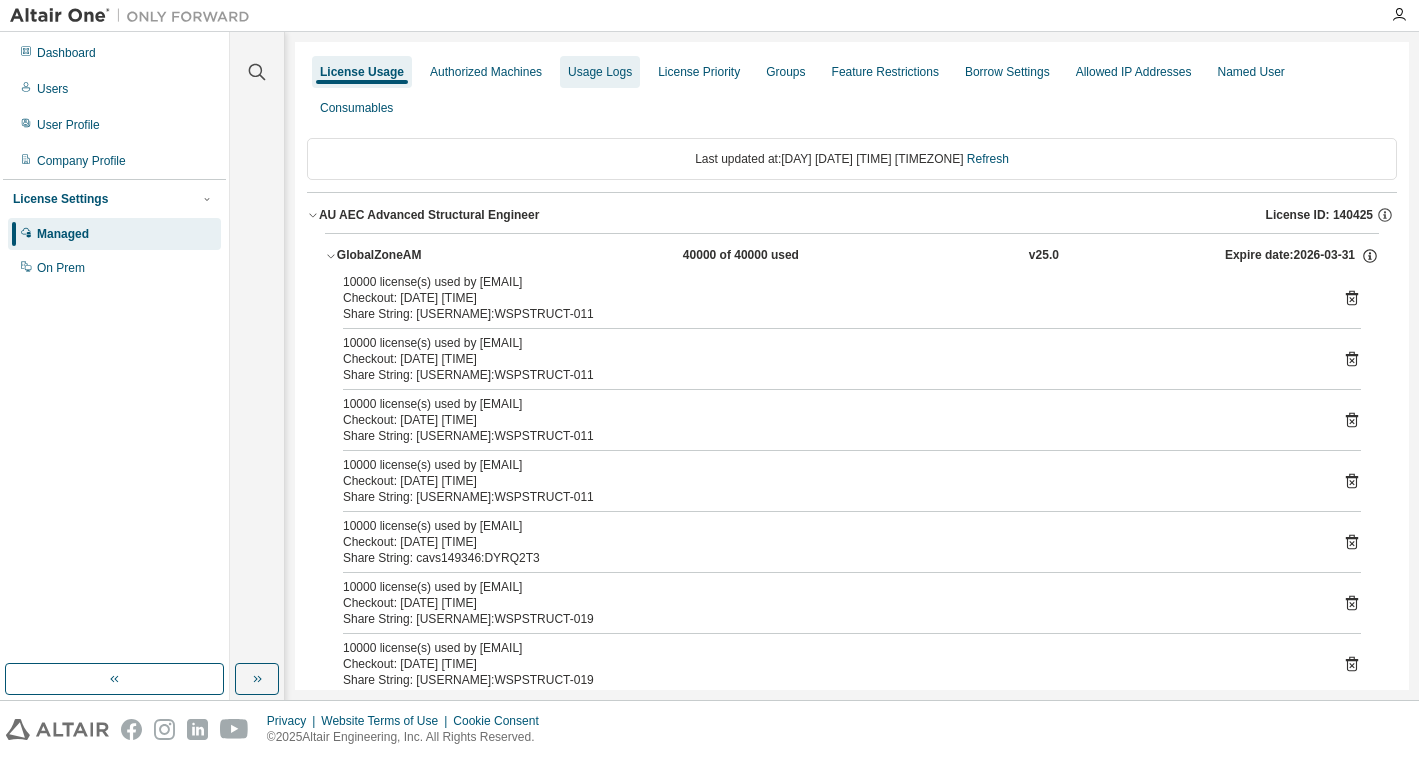 click on "Usage Logs" at bounding box center (600, 72) 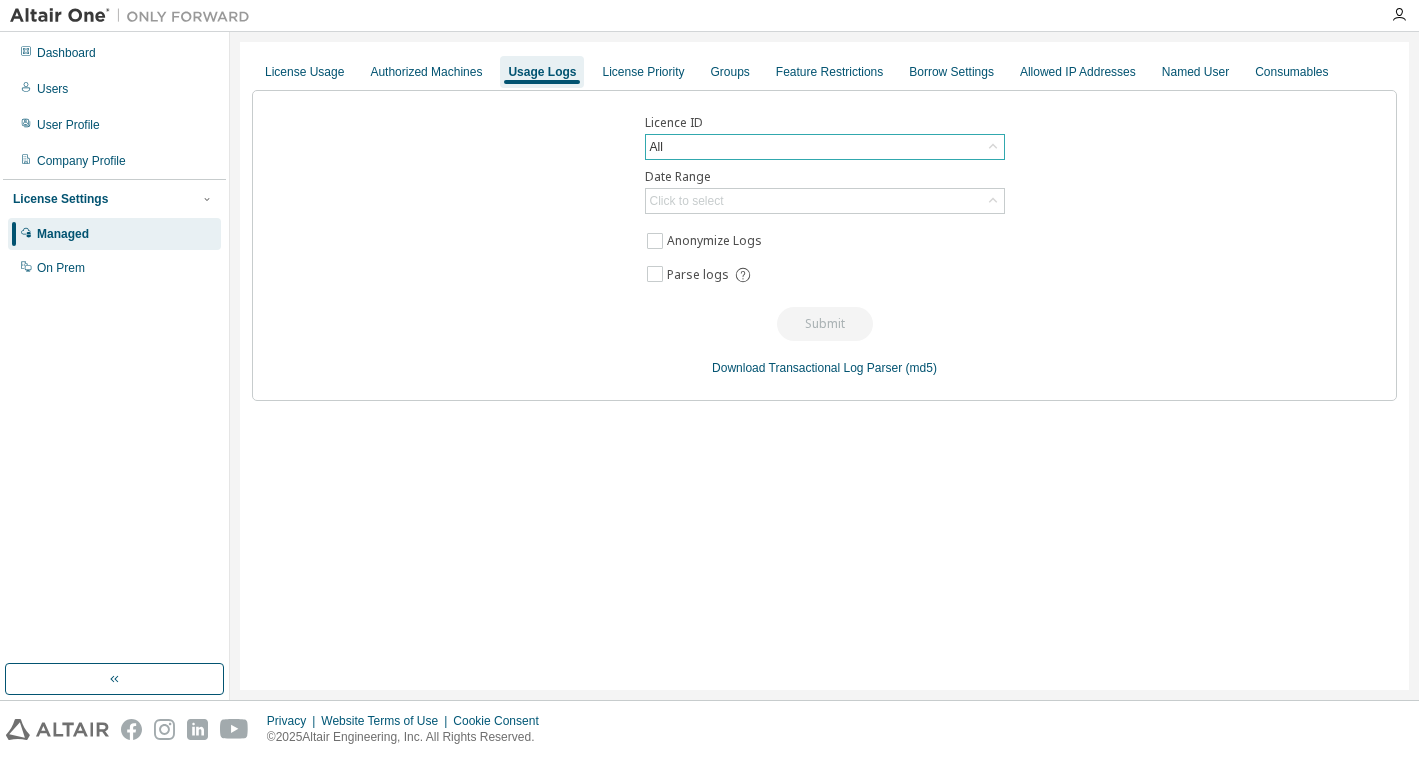 click on "All" at bounding box center [825, 147] 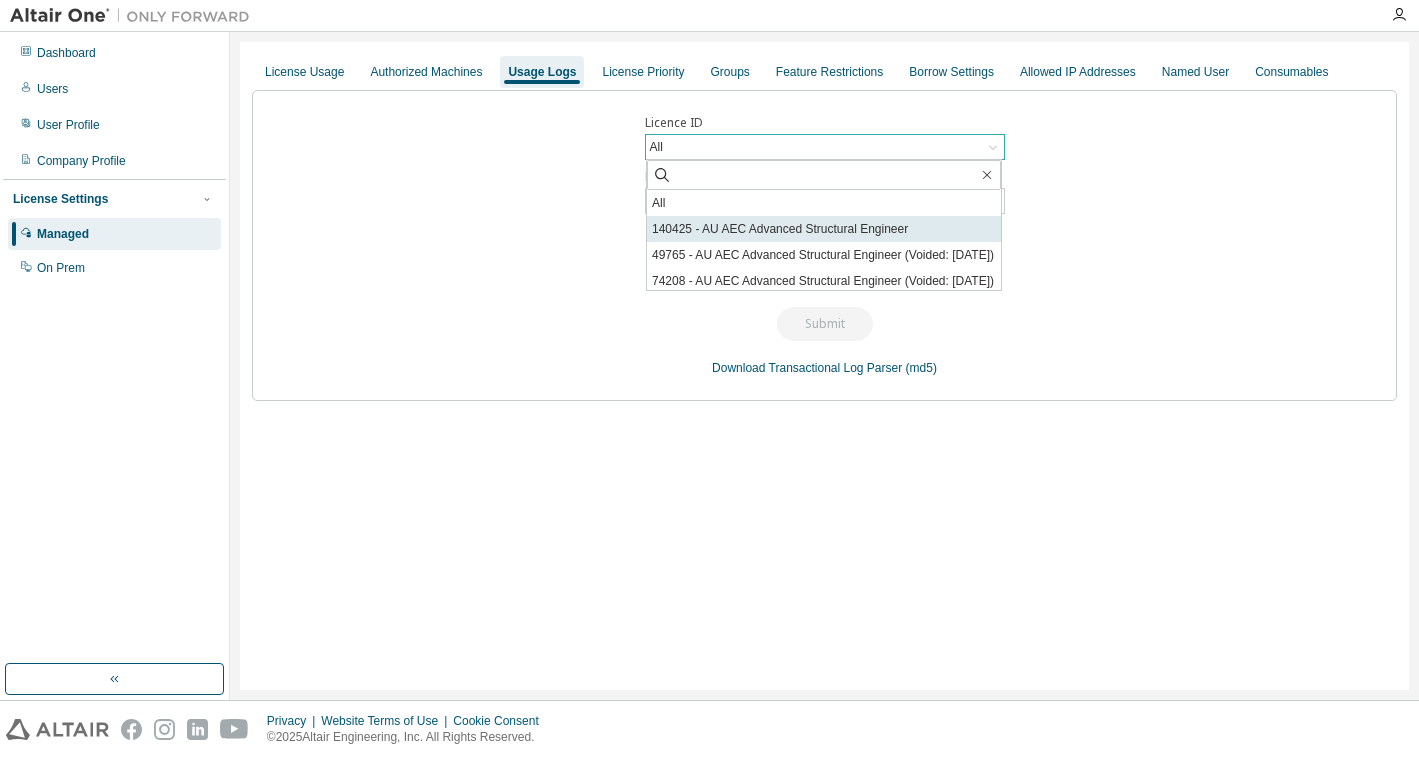 click on "140425 - AU AEC Advanced Structural Engineer" at bounding box center (824, 229) 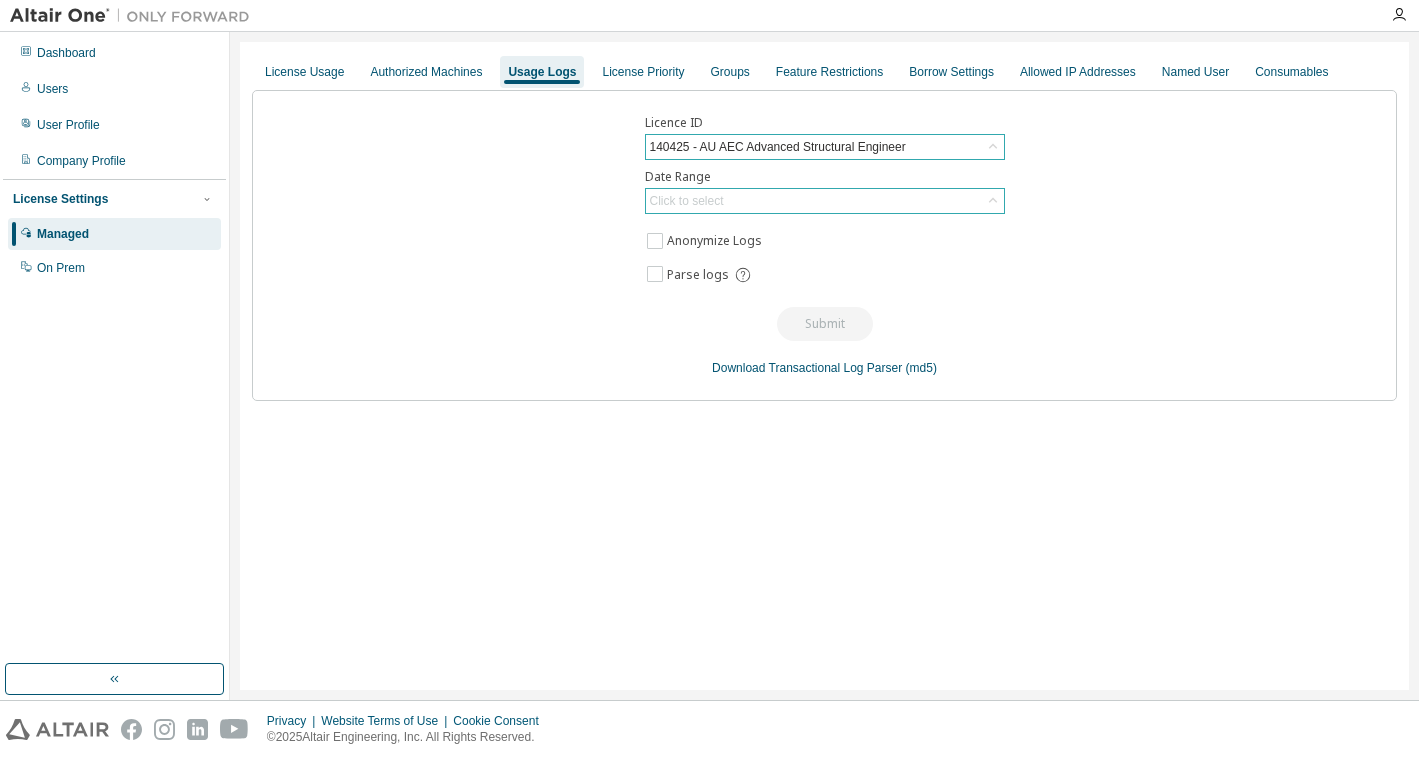 click on "Click to select" at bounding box center [687, 201] 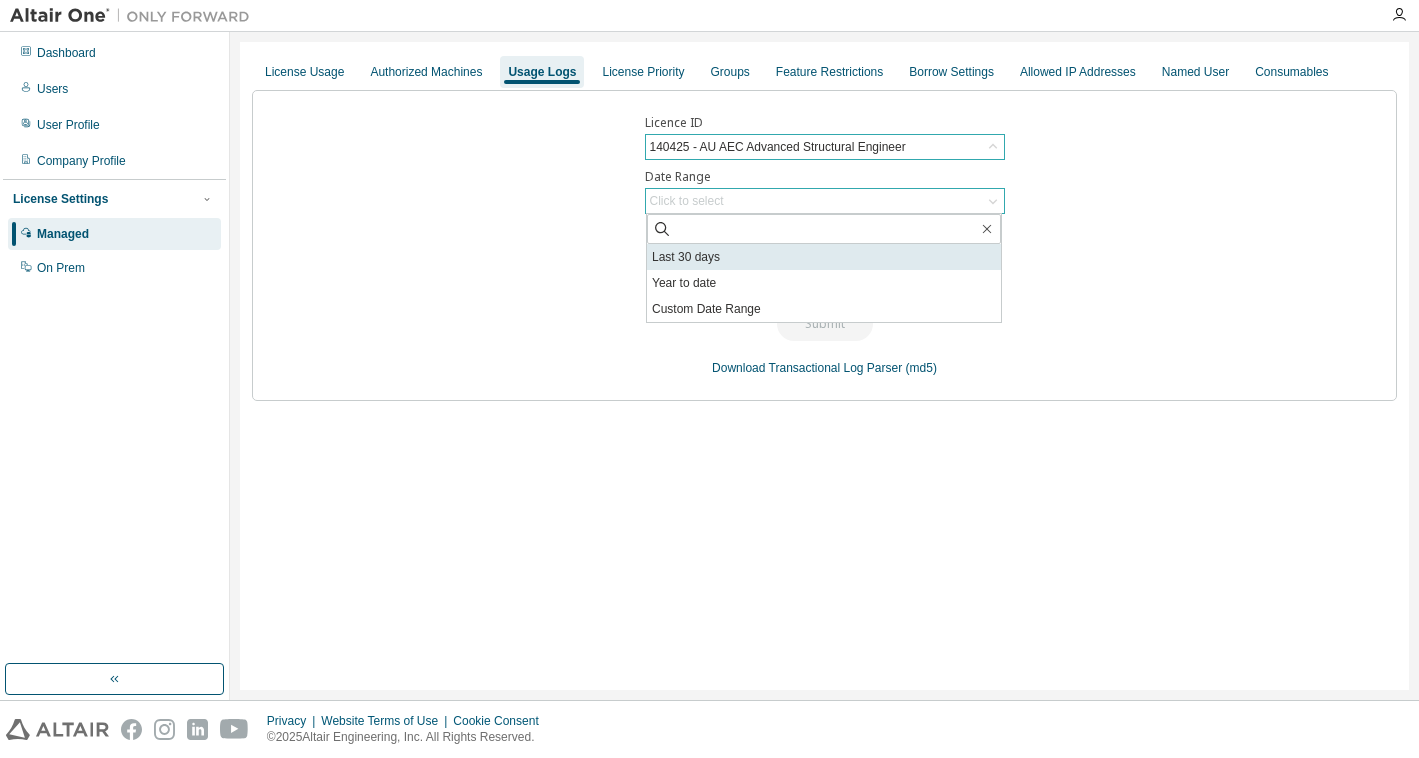 click on "Last 30 days" at bounding box center (824, 257) 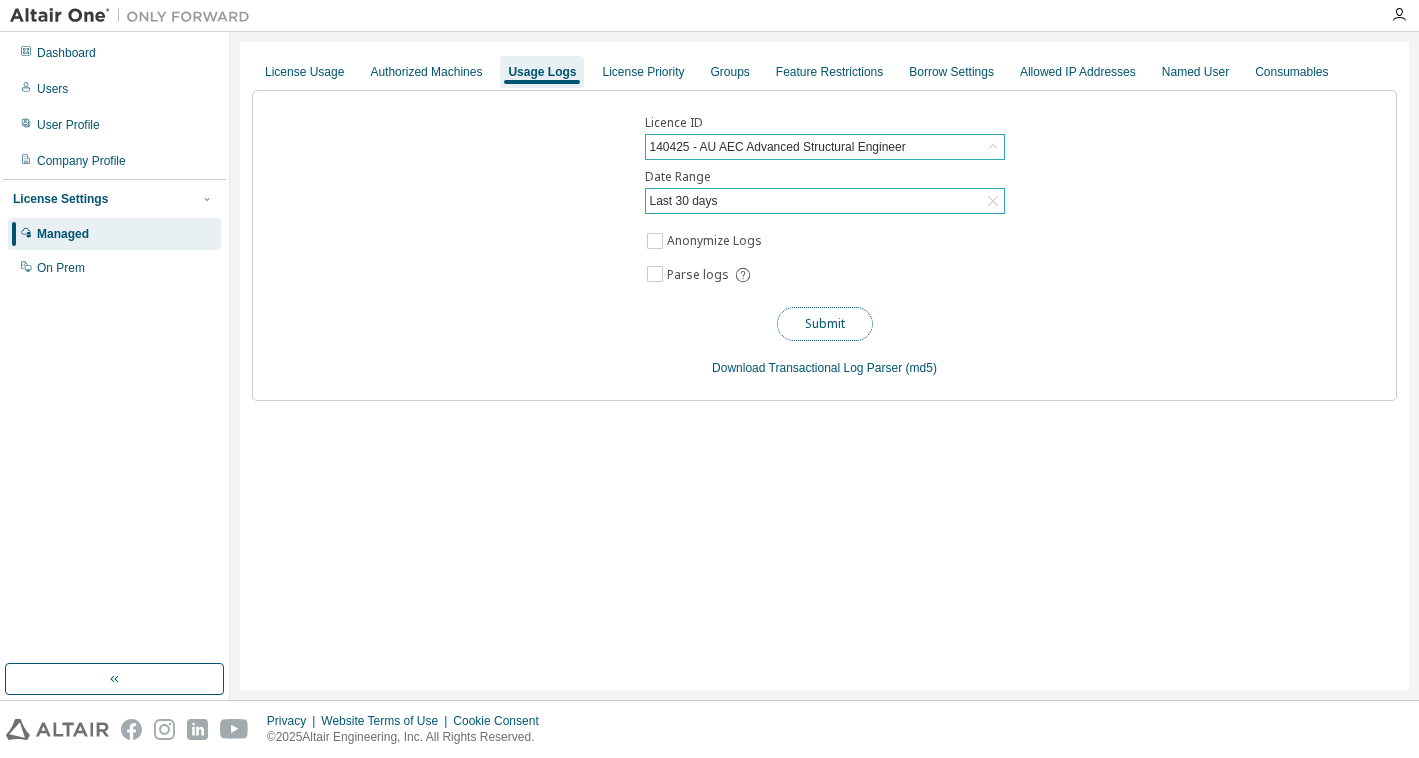 click on "Submit" at bounding box center (825, 324) 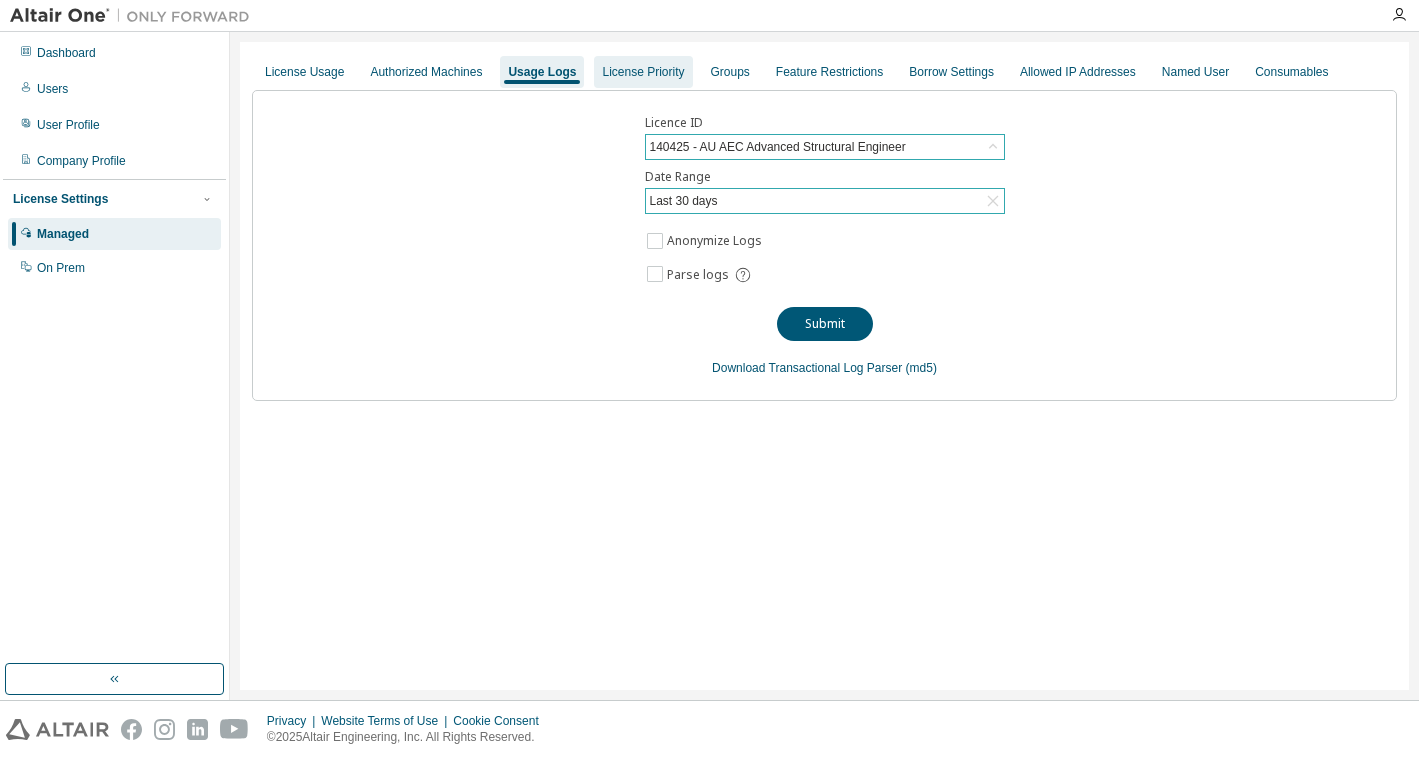 click on "License Priority" at bounding box center [643, 72] 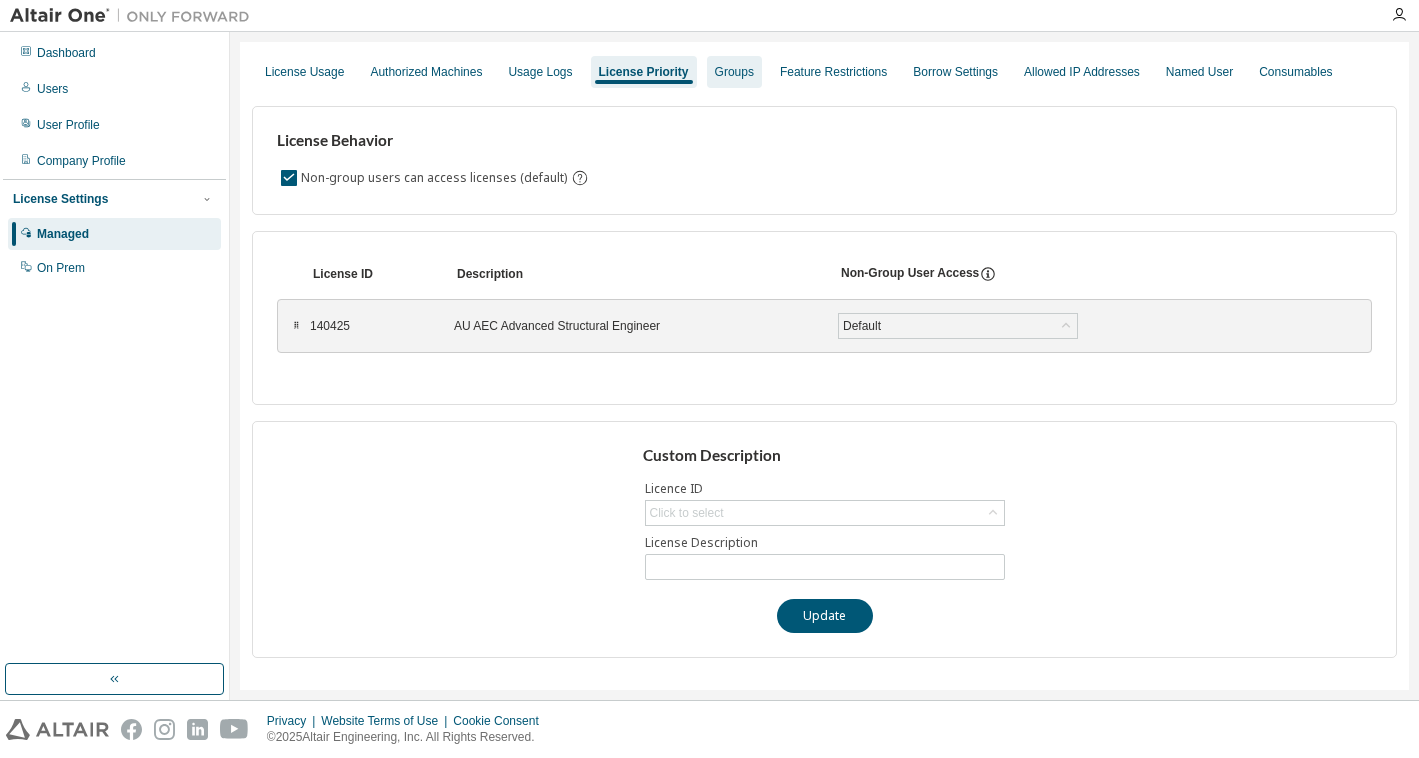 click on "Groups" at bounding box center (734, 72) 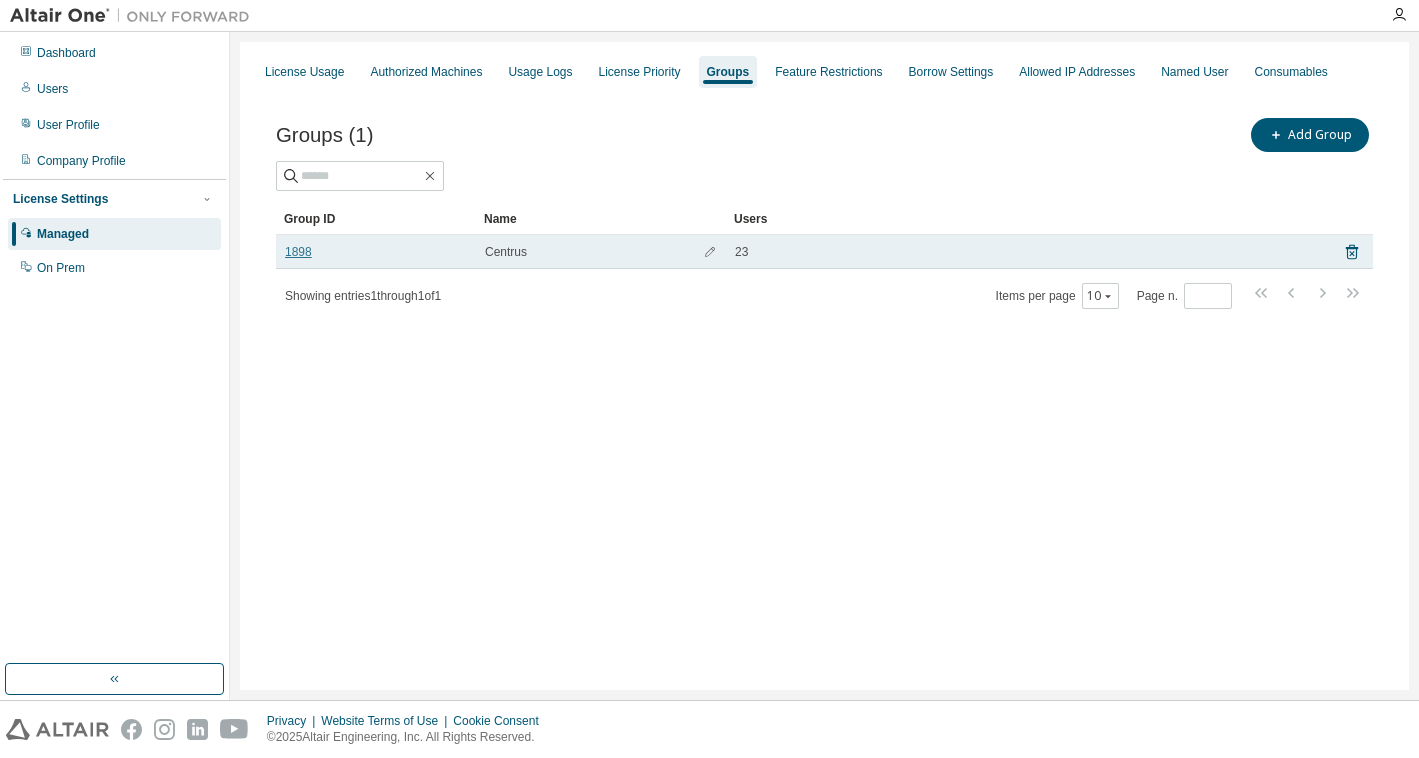 click on "1898" at bounding box center [298, 252] 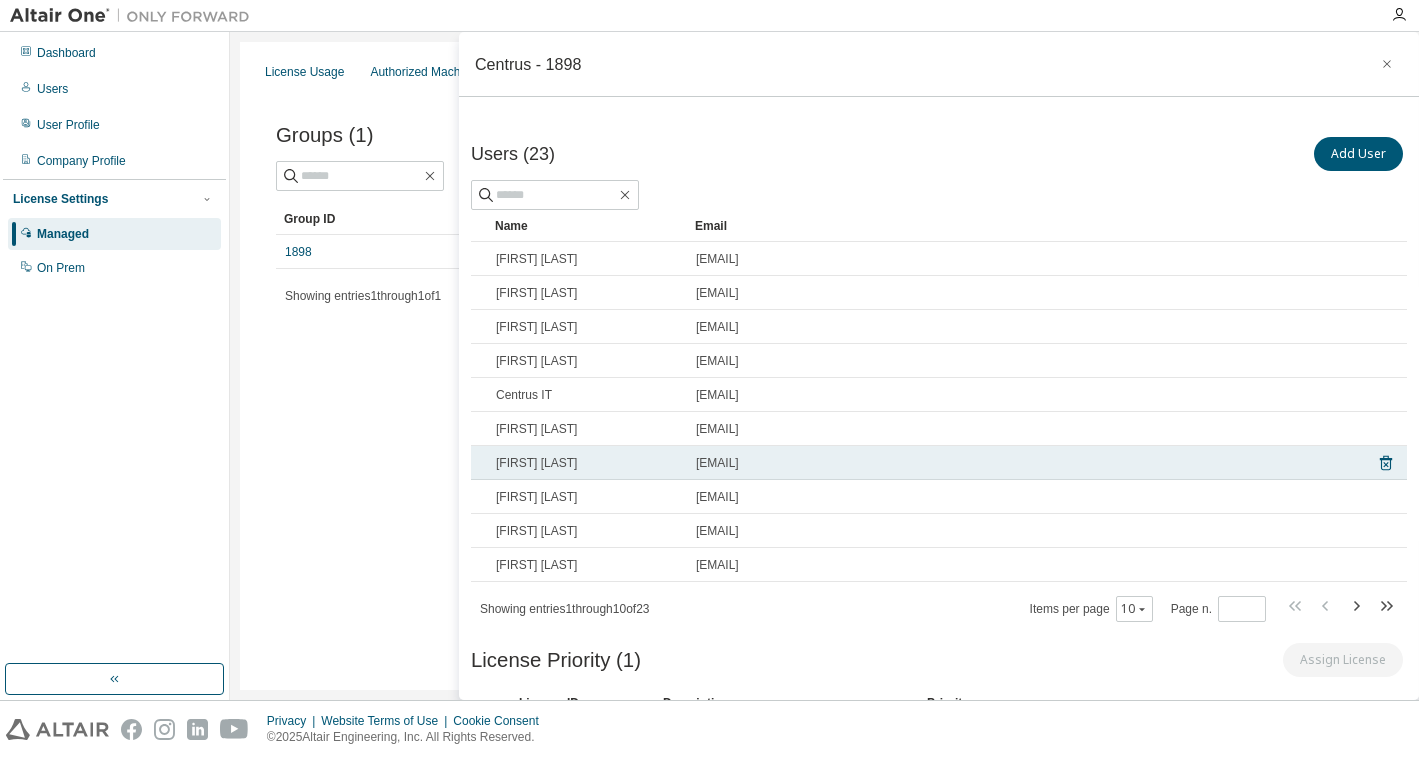 scroll, scrollTop: 125, scrollLeft: 0, axis: vertical 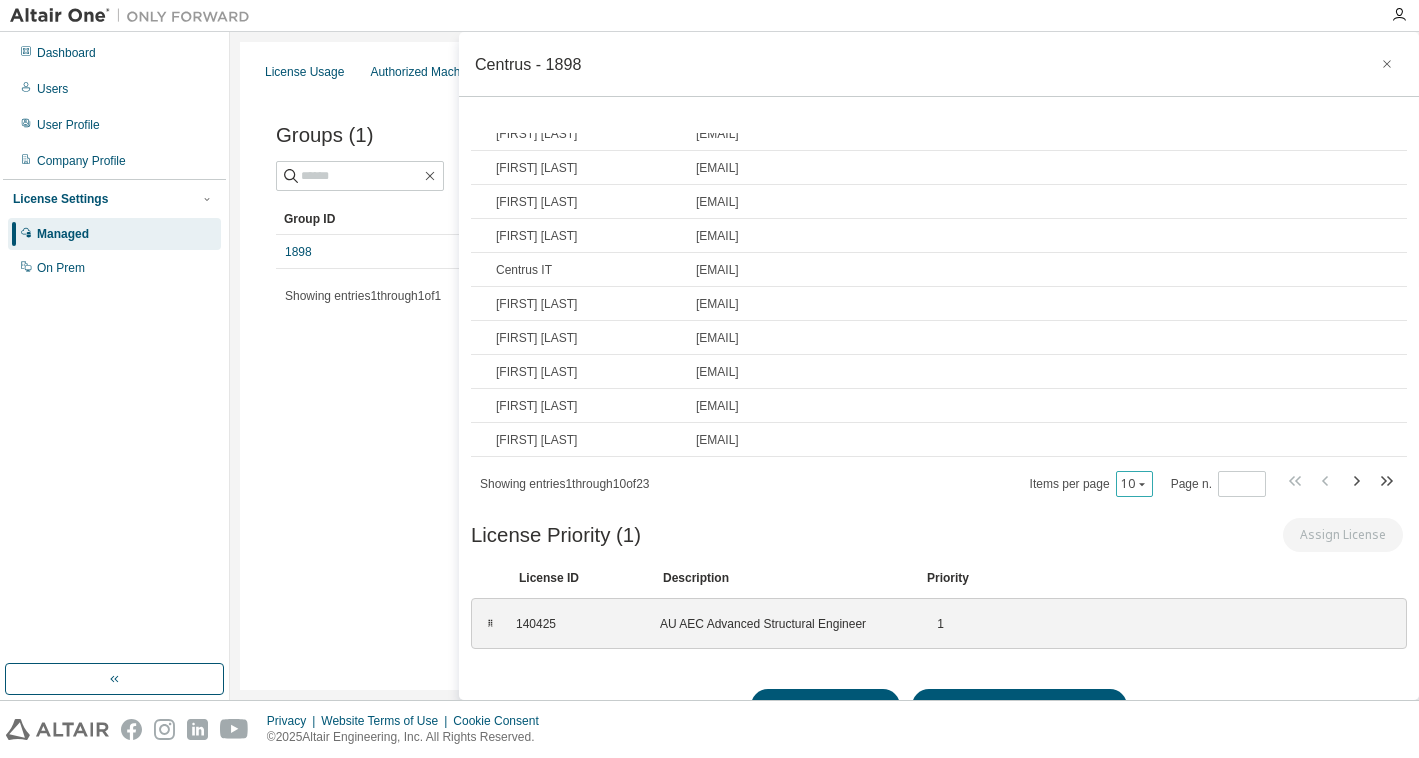 click 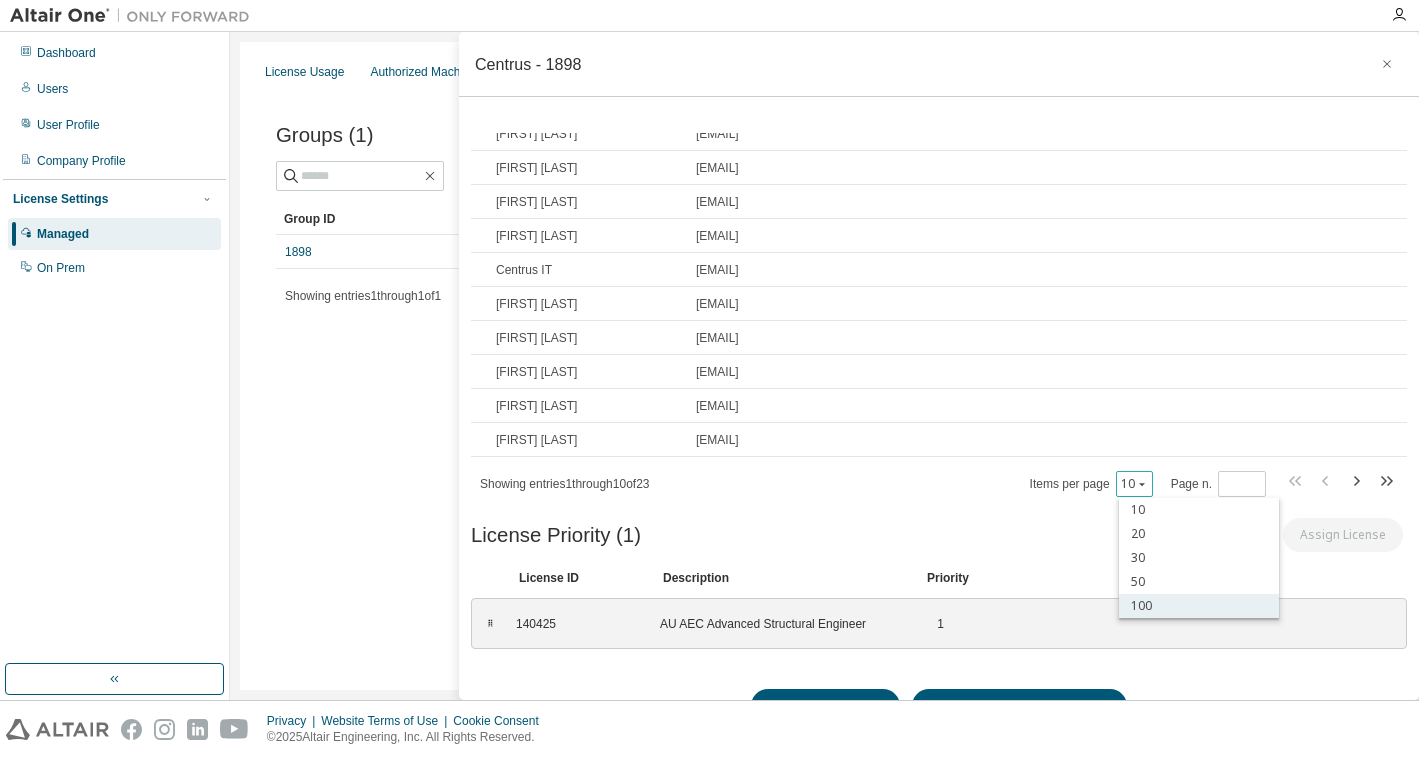 click on "100" at bounding box center [1199, 606] 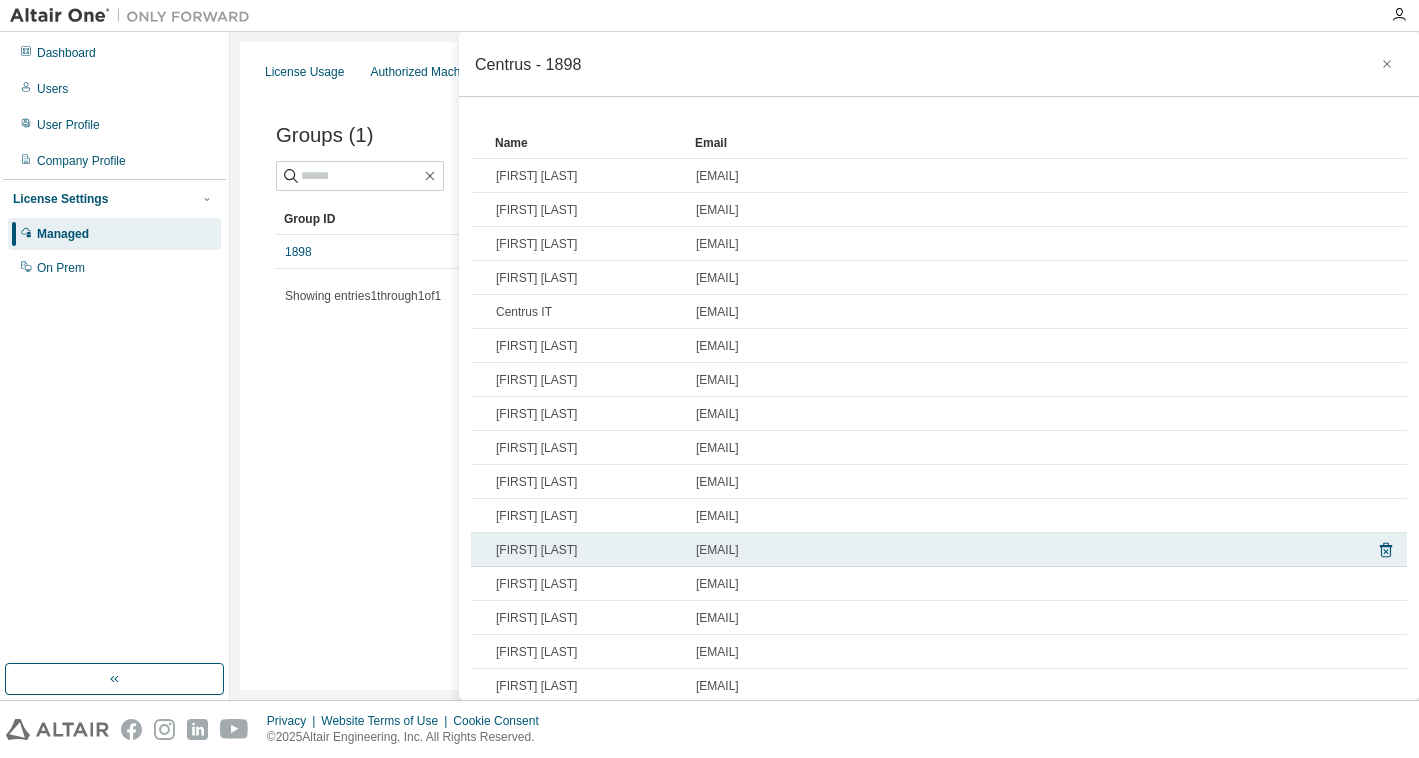 scroll, scrollTop: 0, scrollLeft: 0, axis: both 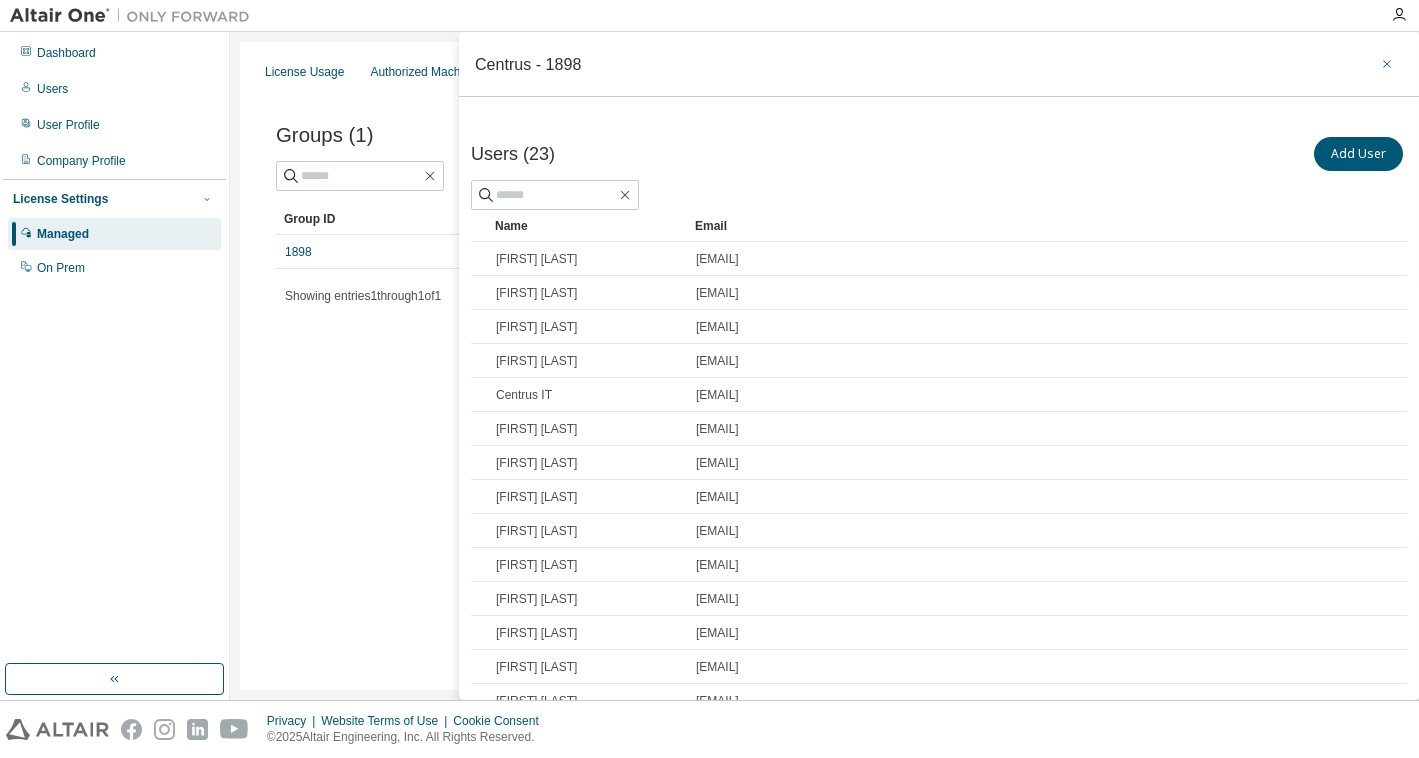 click 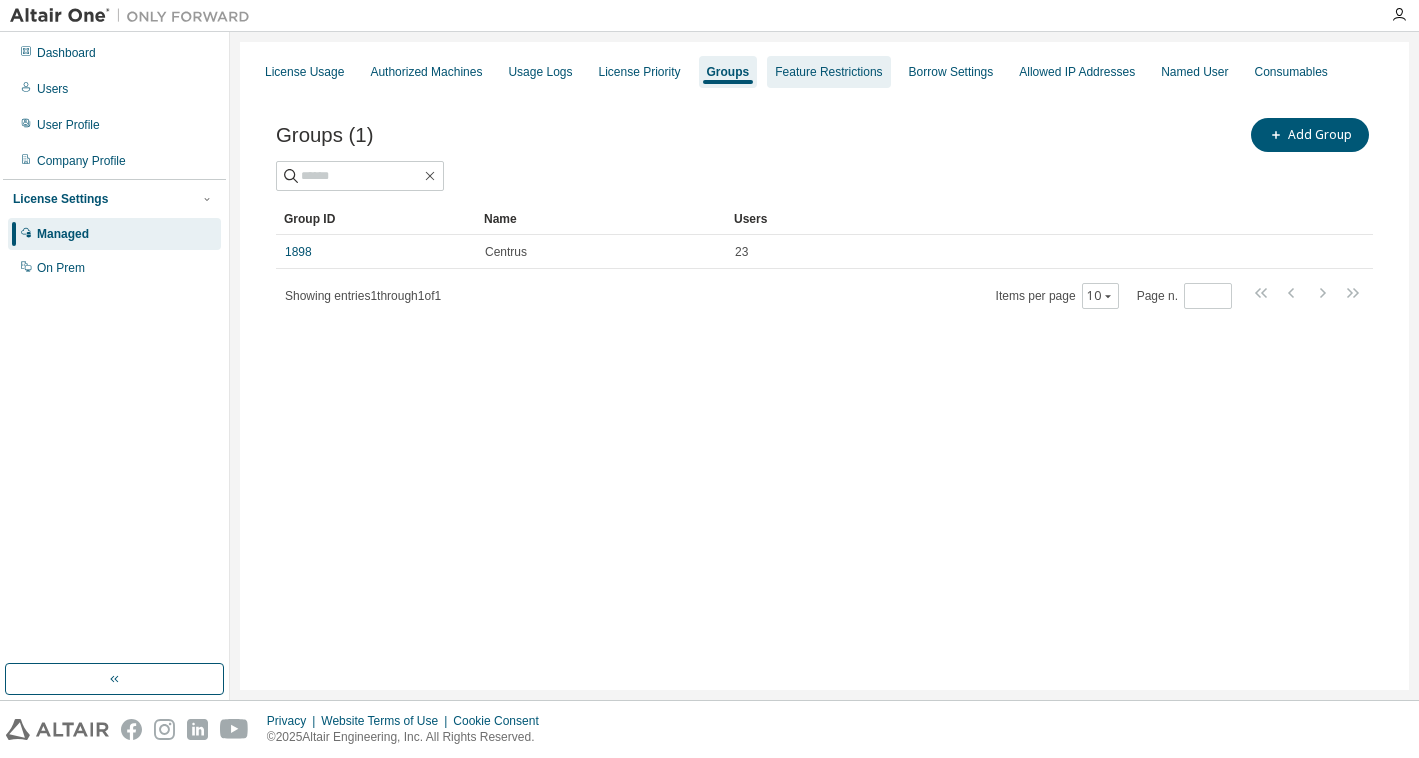click on "Feature Restrictions" at bounding box center (828, 72) 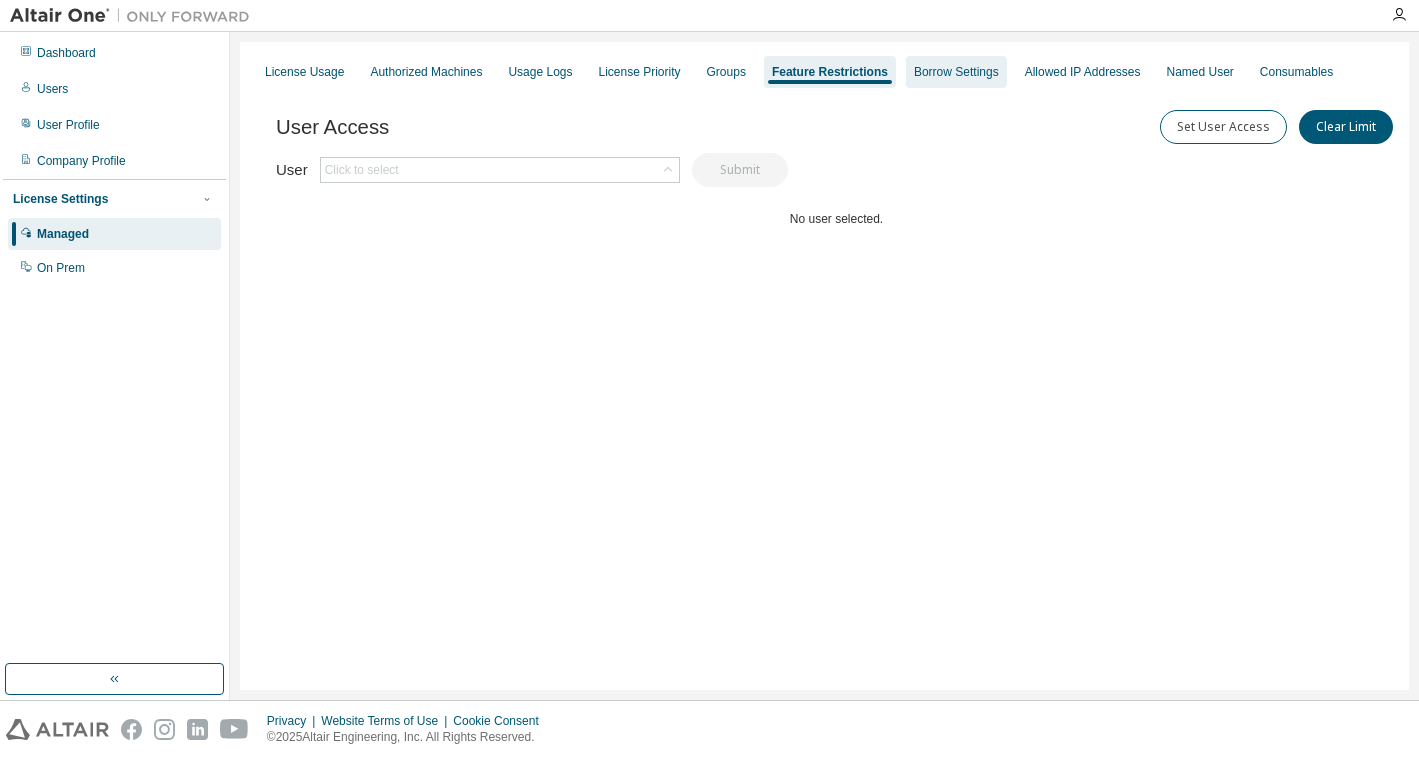 click on "Borrow Settings" at bounding box center (956, 72) 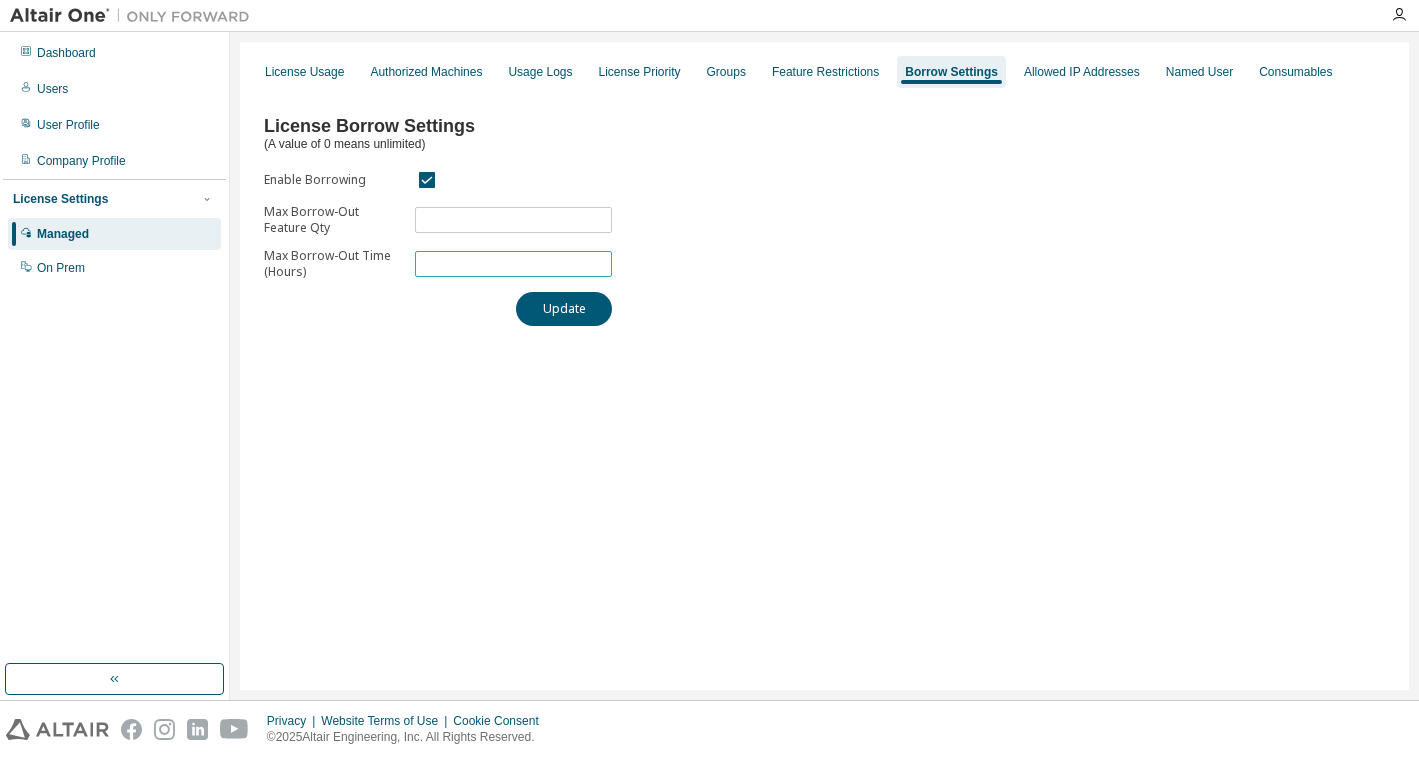 click on "***" at bounding box center (513, 264) 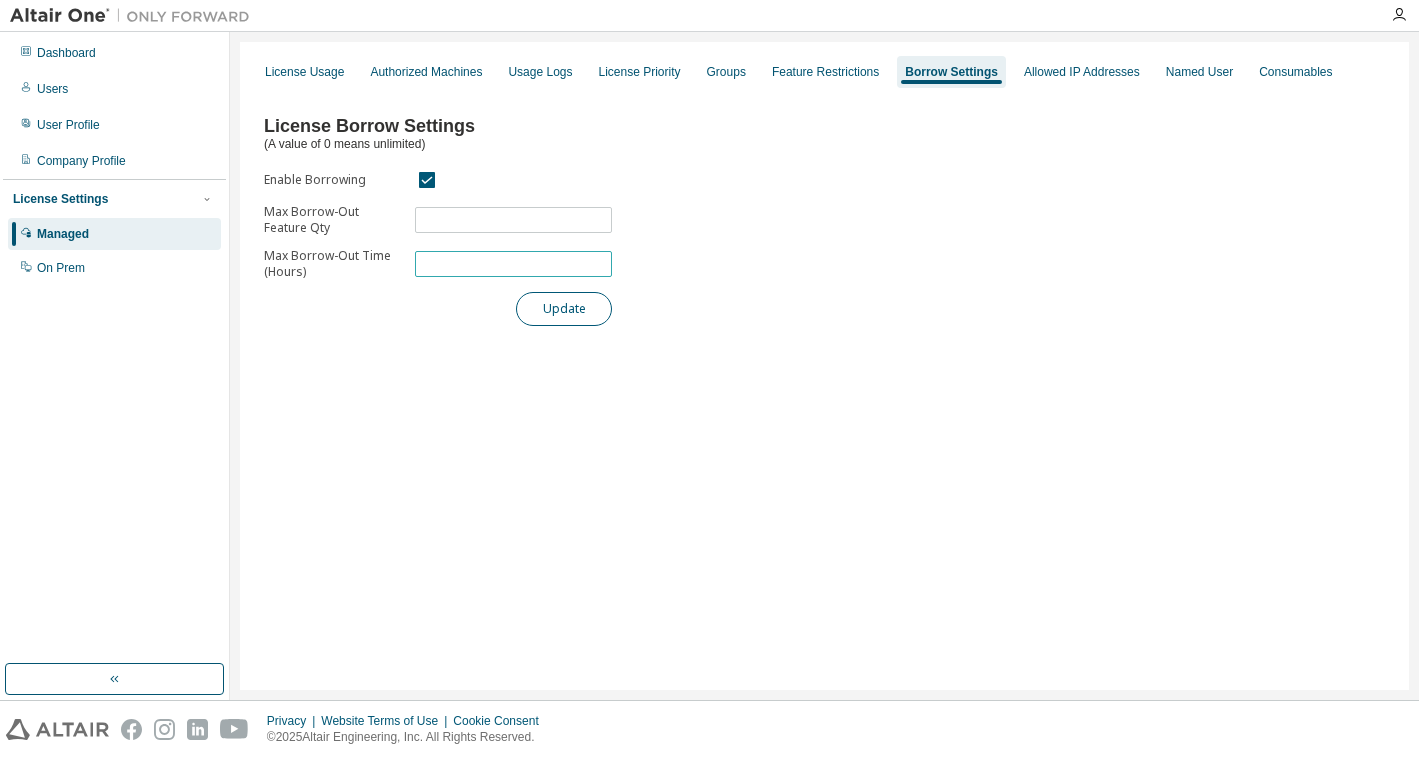 type on "**" 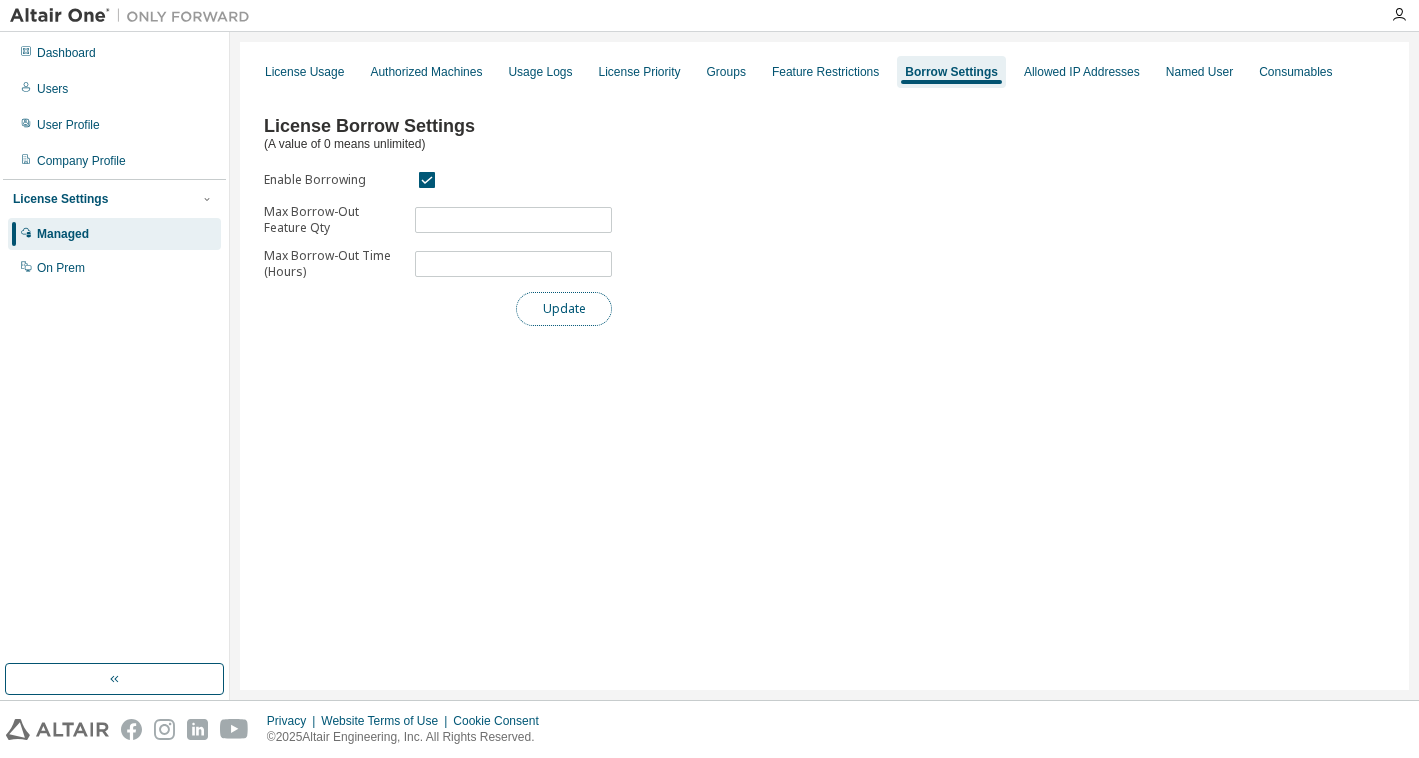 click on "Update" at bounding box center [564, 309] 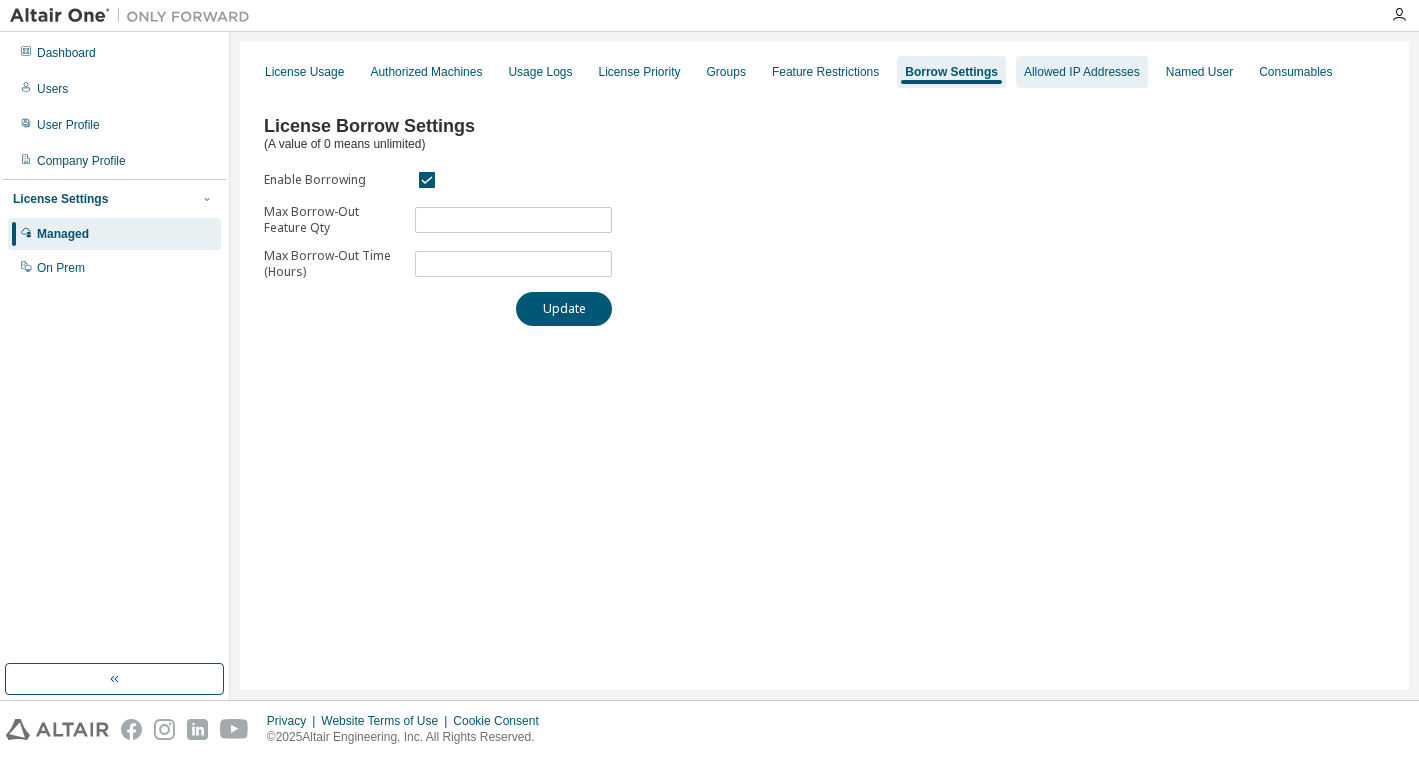 click on "Allowed IP Addresses" at bounding box center (1082, 72) 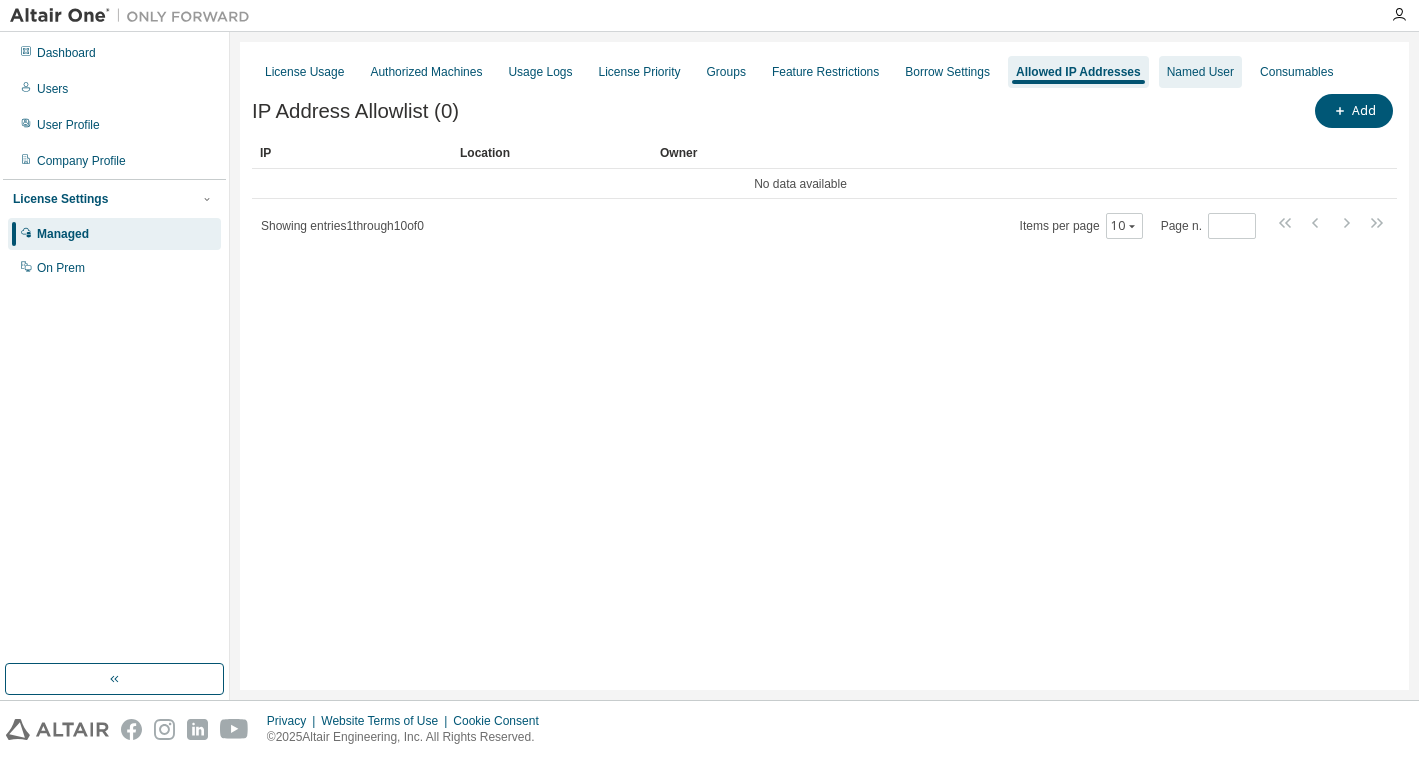 click on "Named User" at bounding box center [1200, 72] 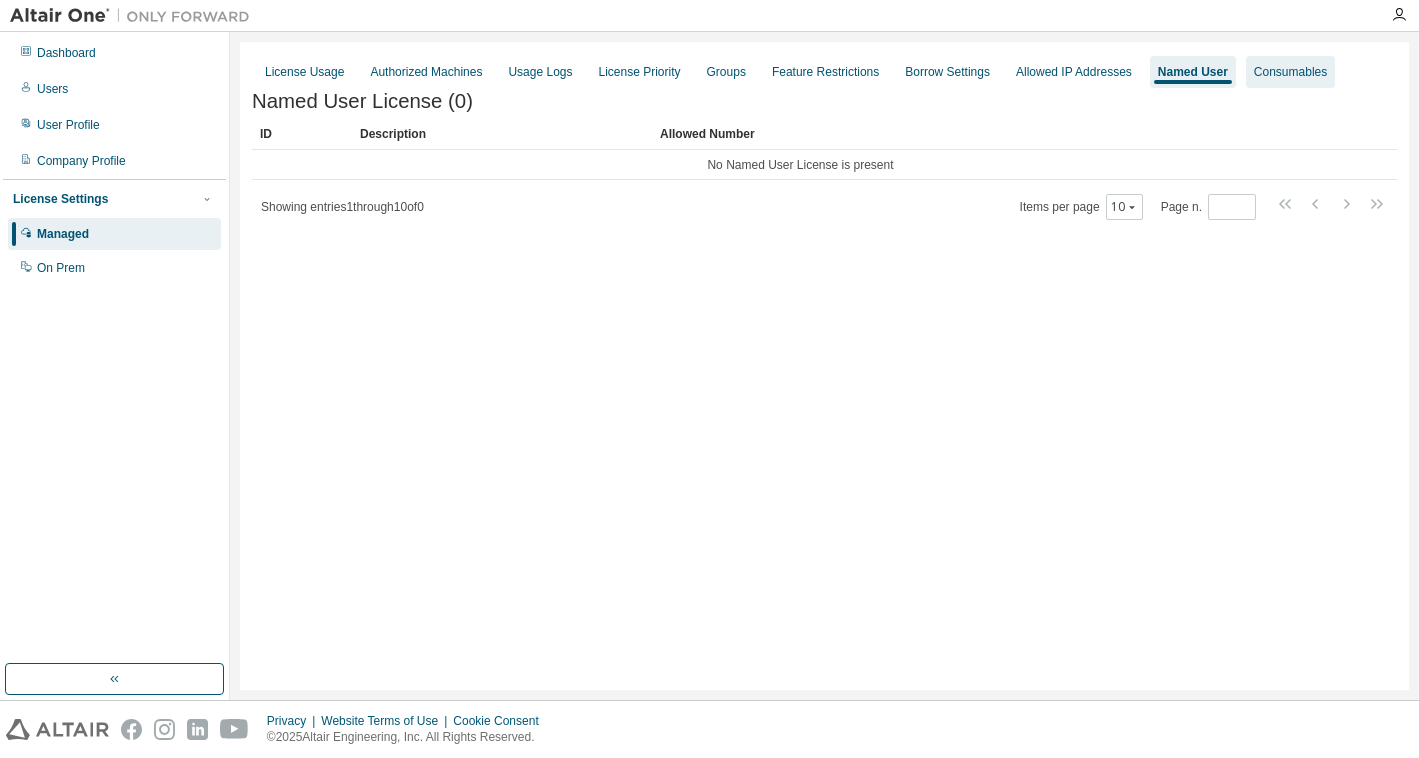click on "Consumables" at bounding box center [1290, 72] 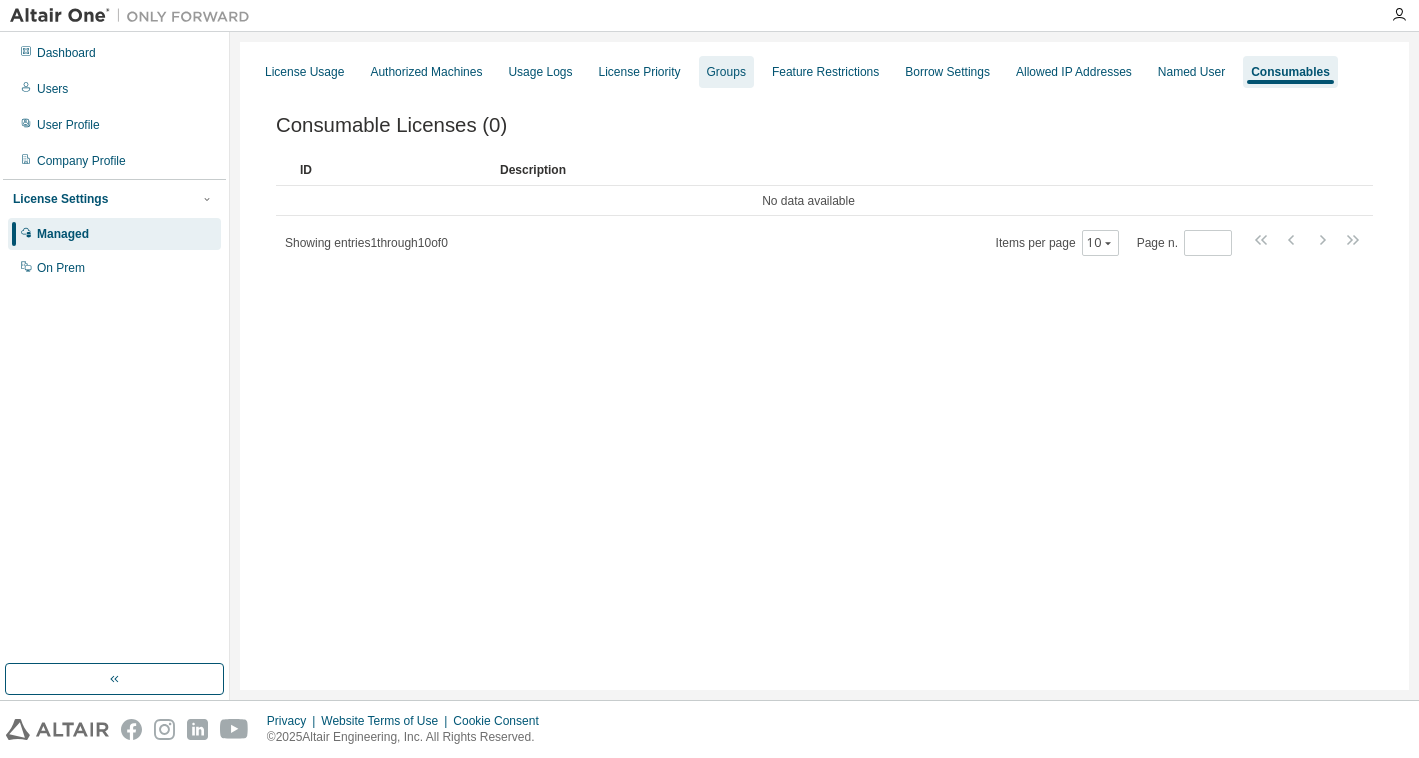 click on "Groups" at bounding box center [726, 72] 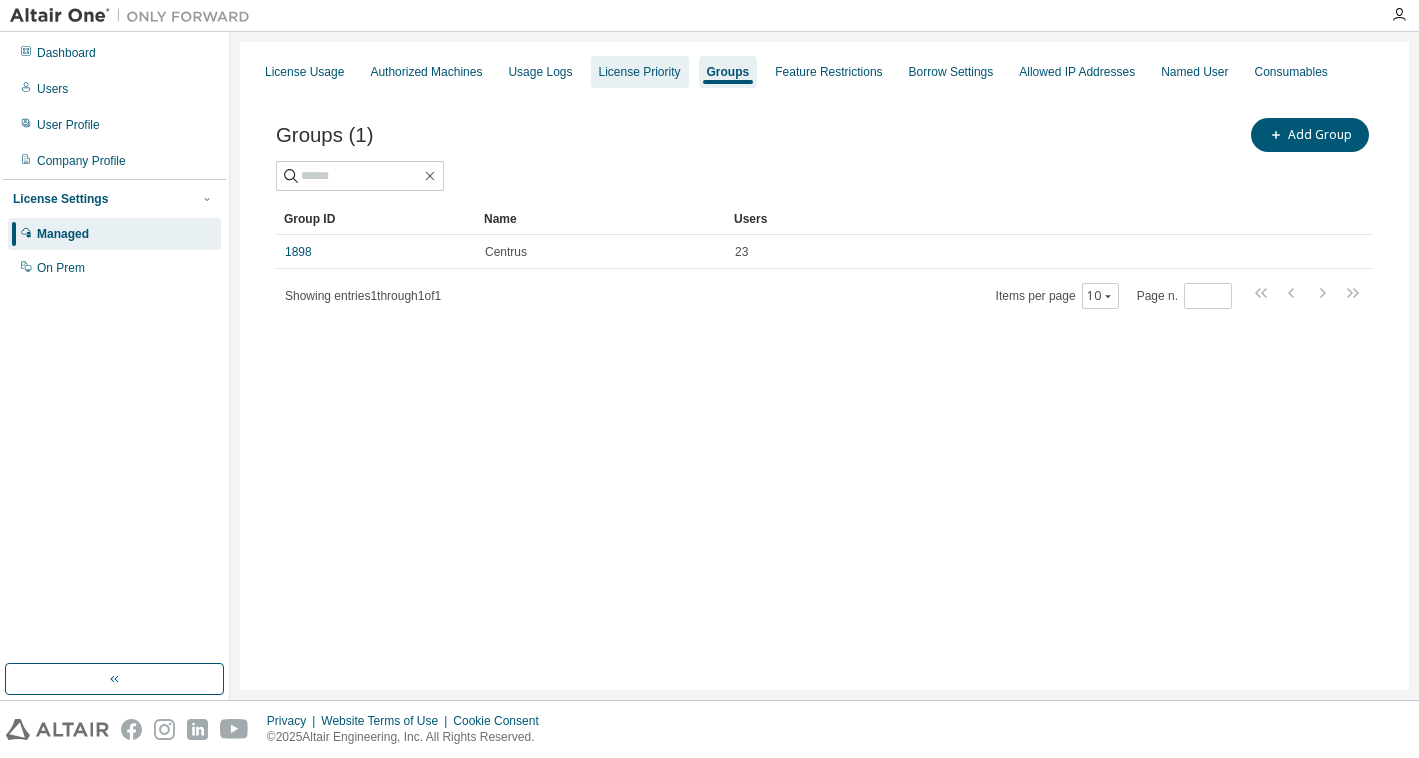 click on "License Priority" at bounding box center (640, 72) 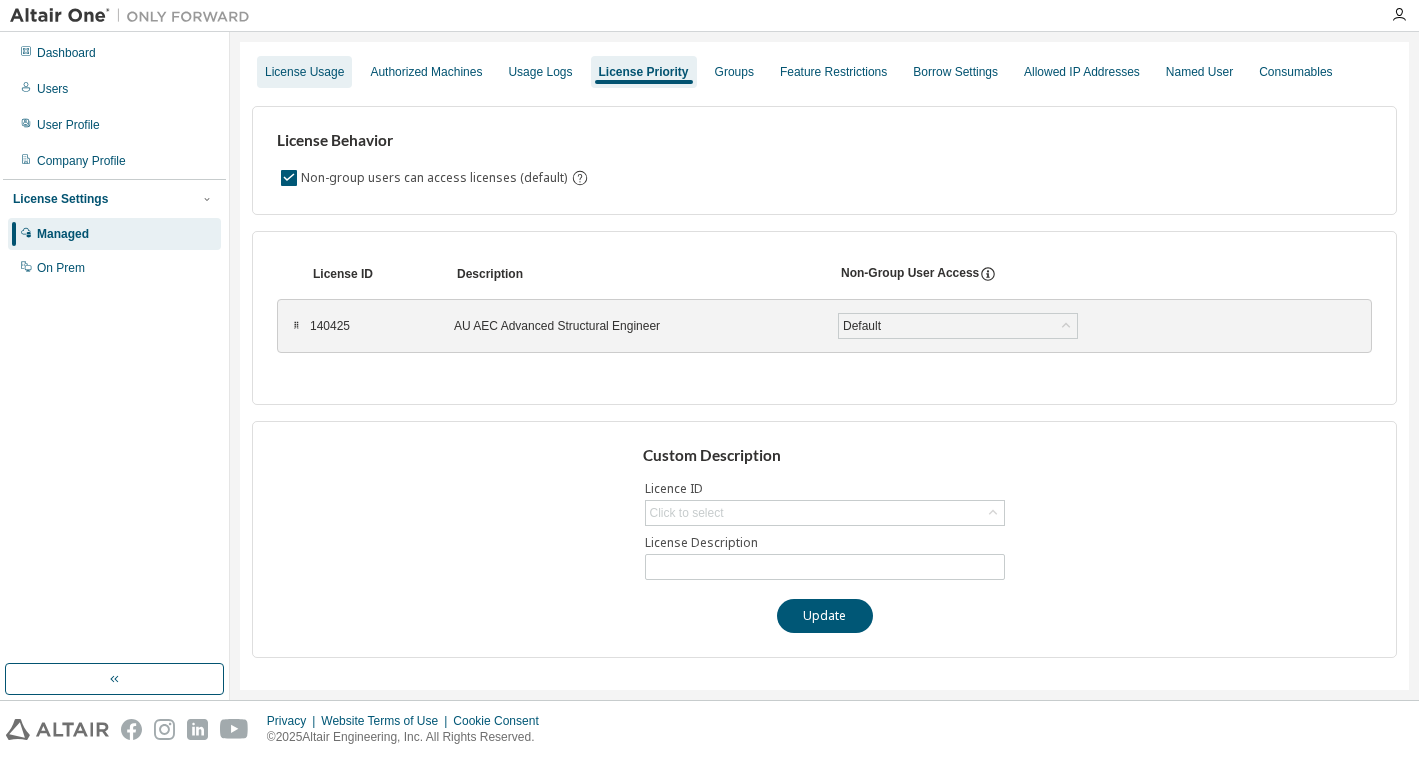 click on "License Usage" at bounding box center (304, 72) 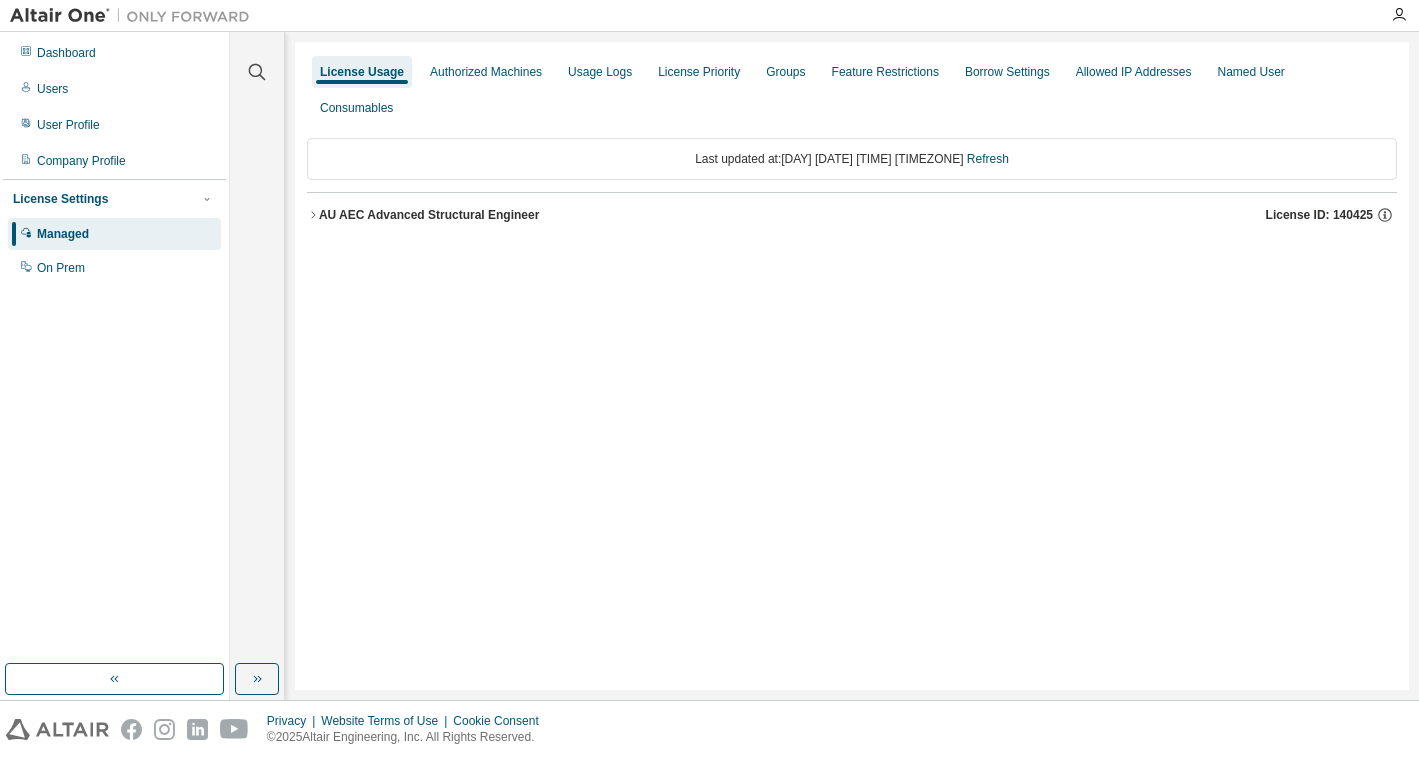 click 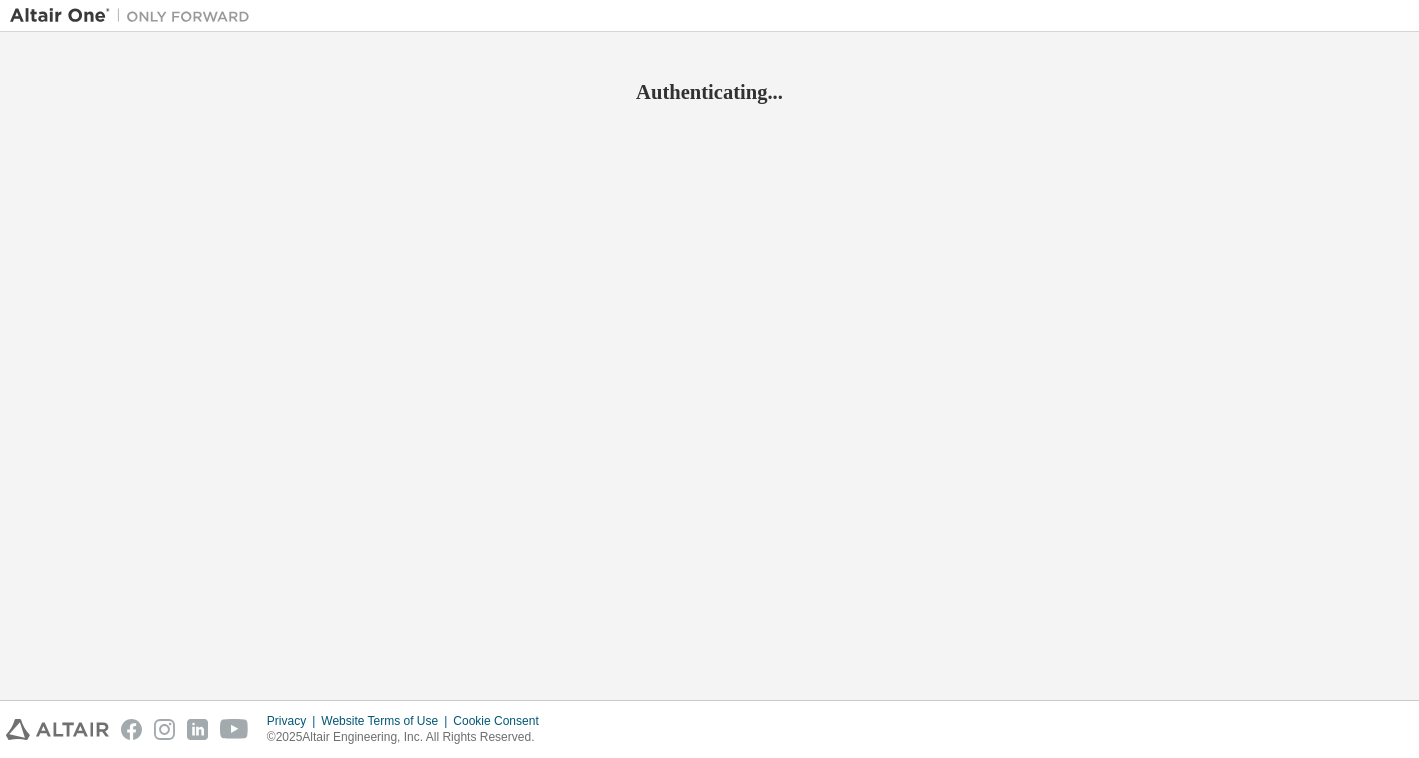 scroll, scrollTop: 0, scrollLeft: 0, axis: both 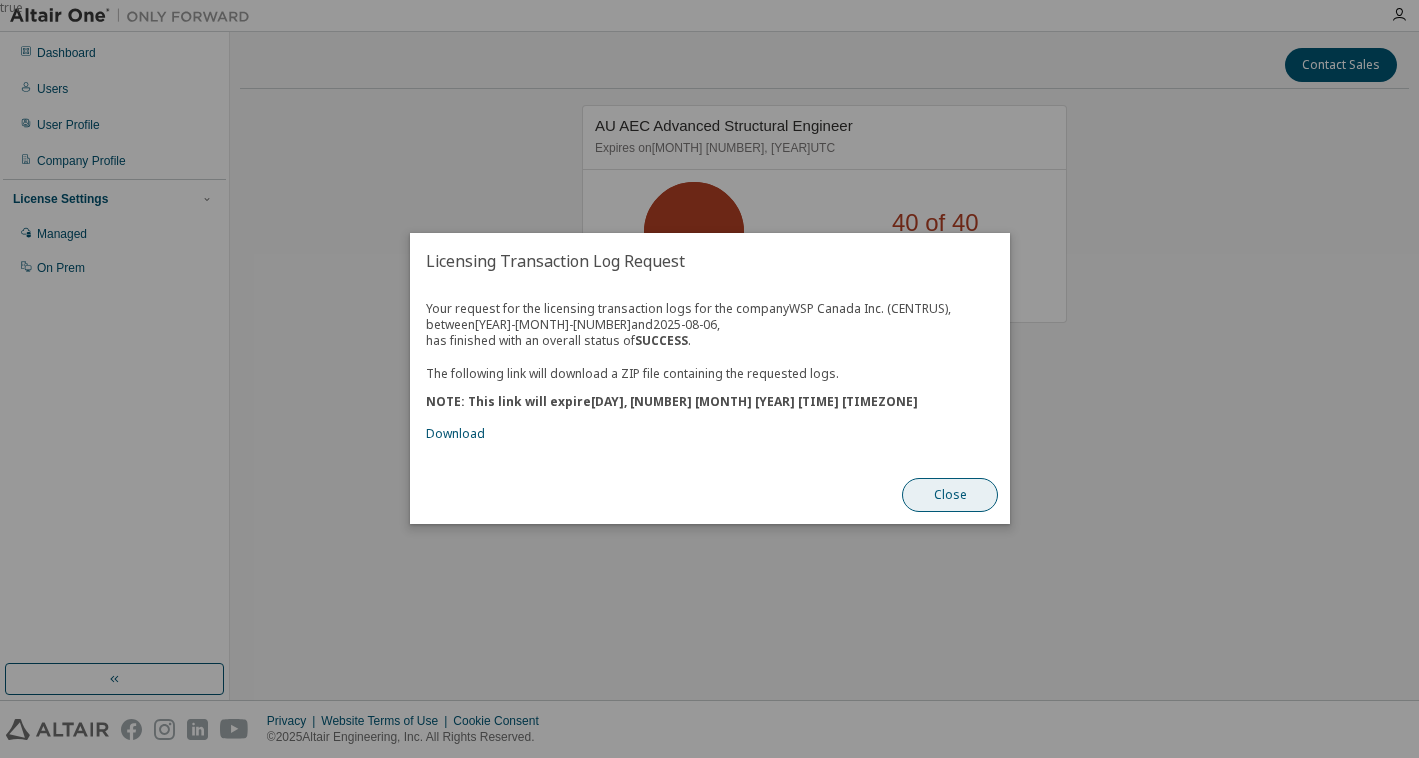 click on "Close" at bounding box center [950, 496] 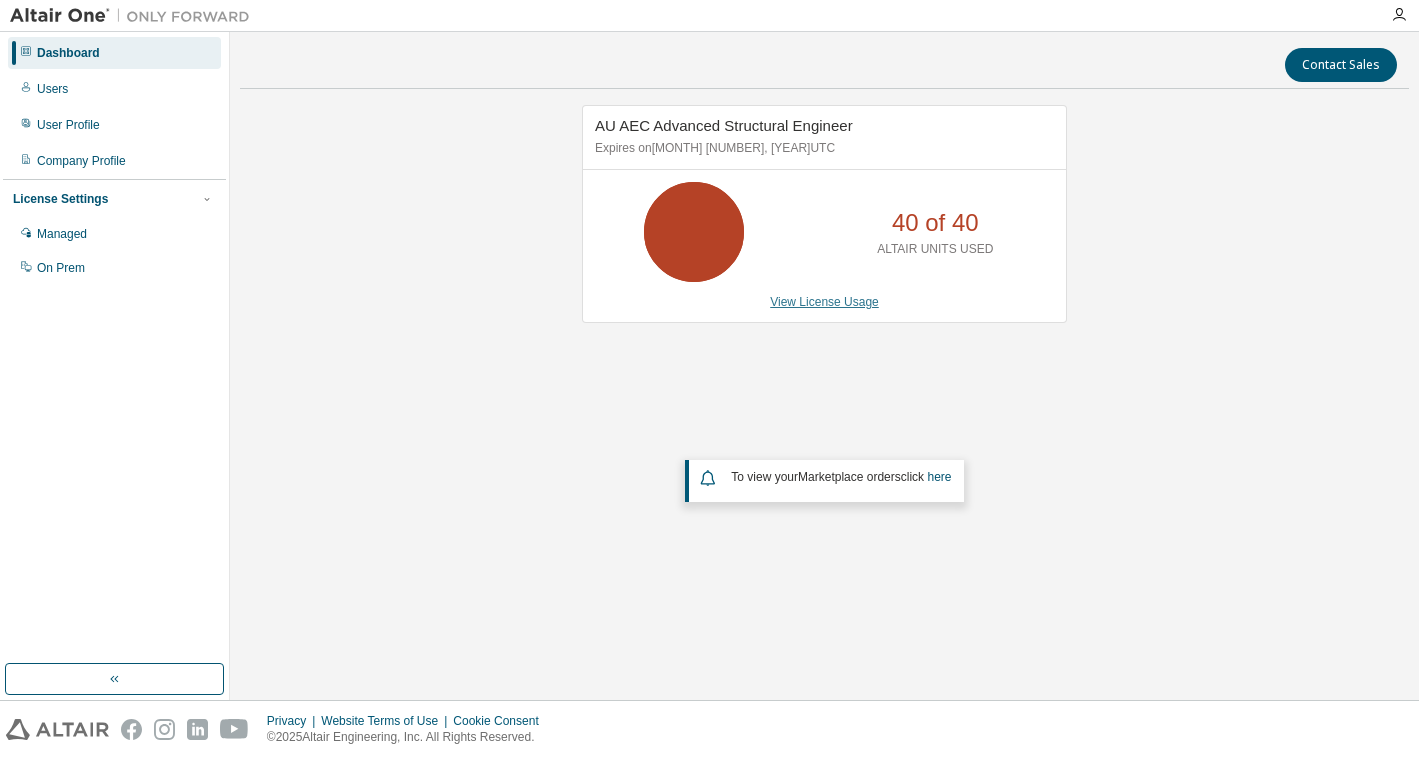 click on "View License Usage" at bounding box center [824, 302] 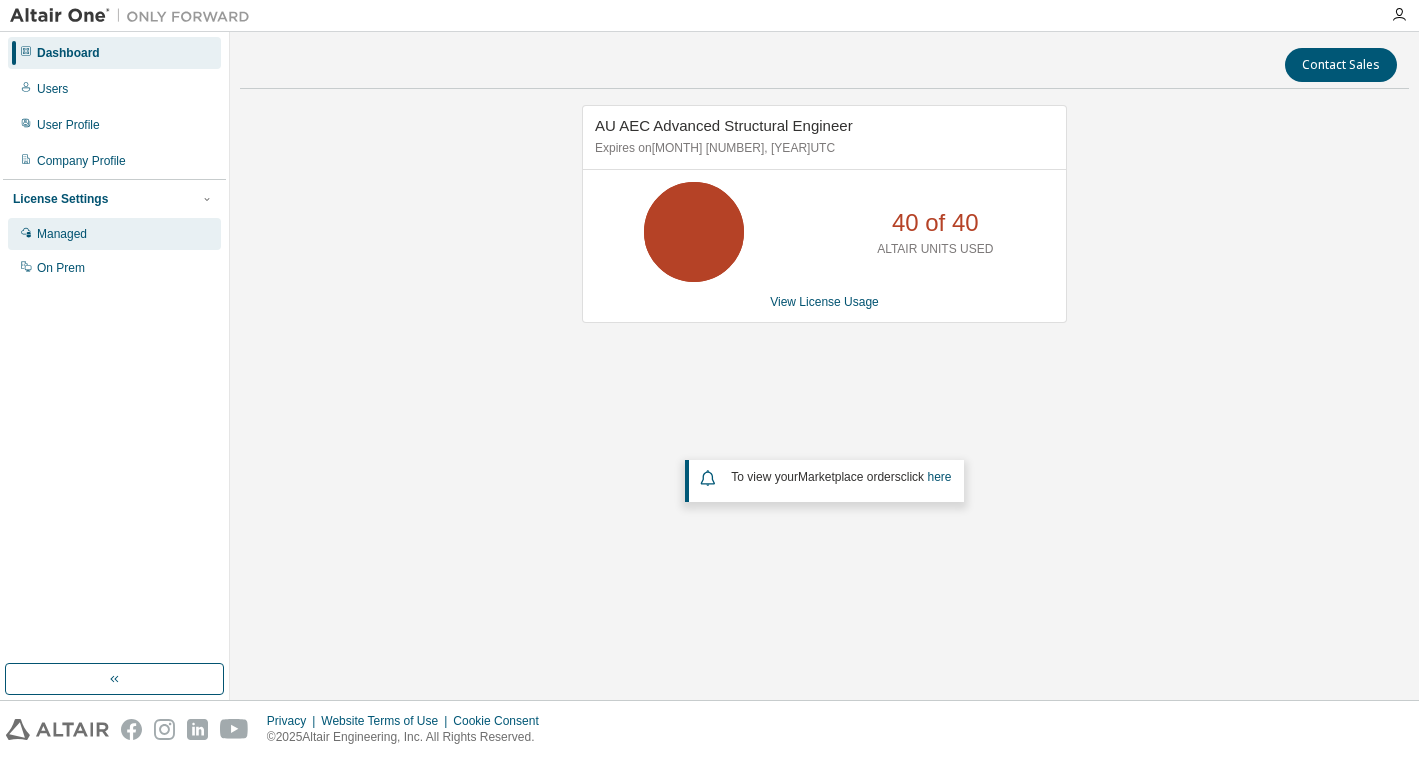 click on "Managed" at bounding box center [62, 234] 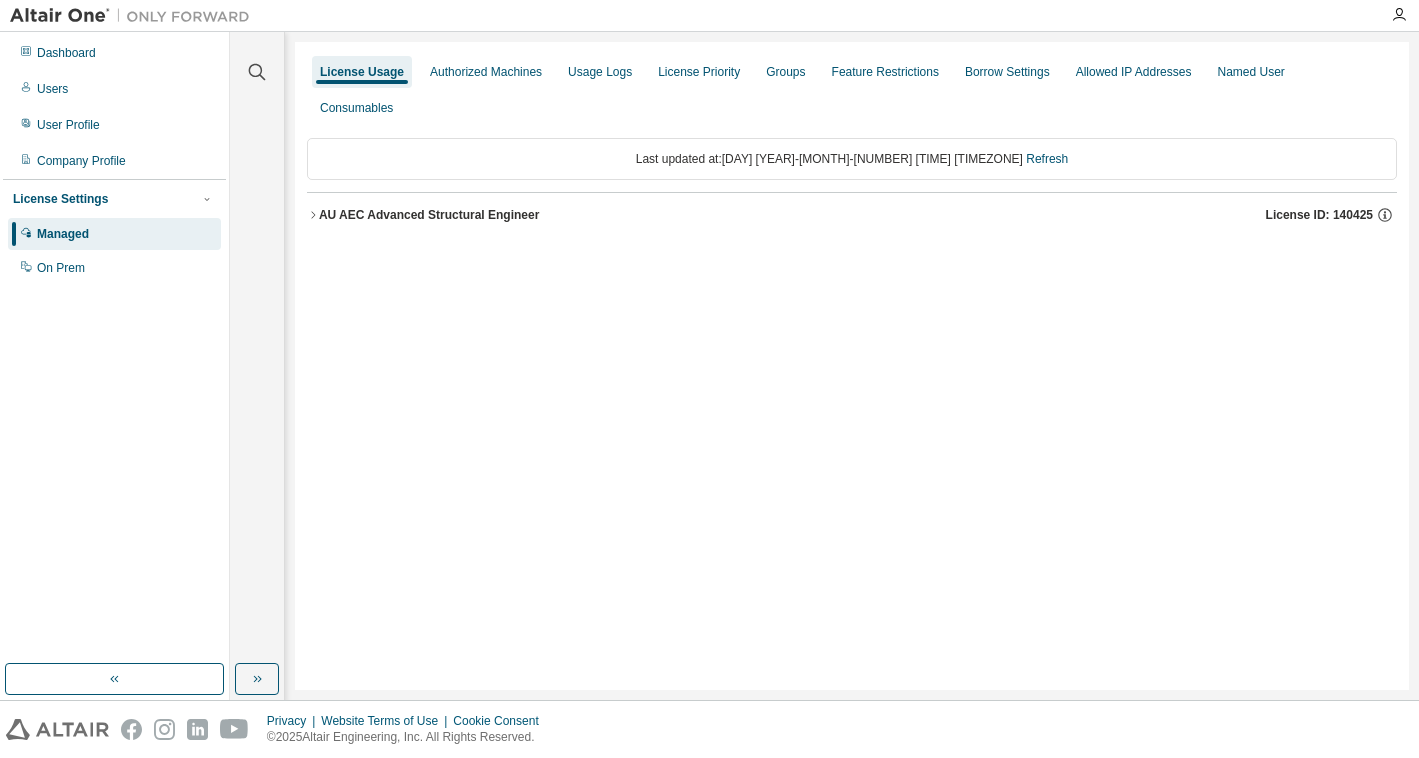 click 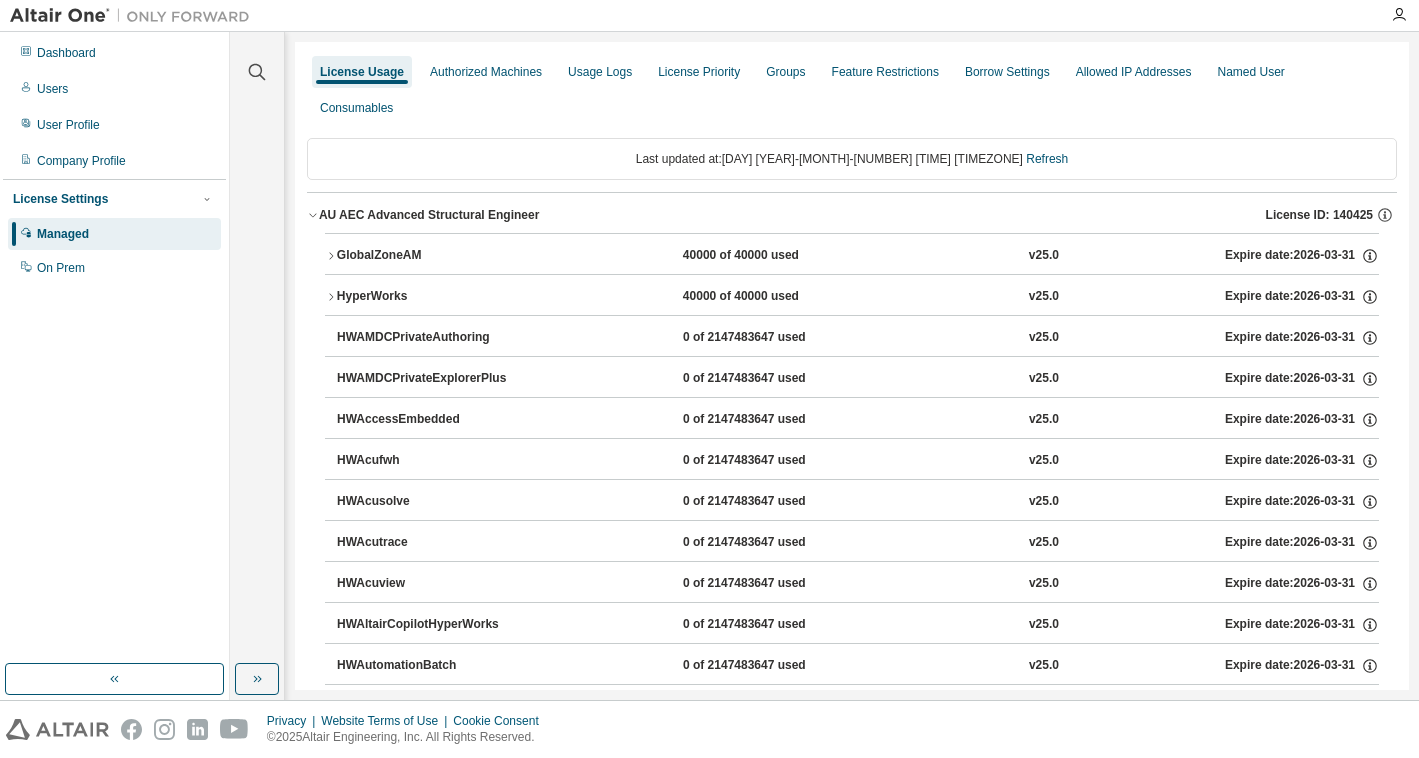 click on "[PRODUCT] [NUMBER] of [NUMBER] used v25.0 Expire date:  [YEAR]-[MONTH]-[NUMBER]" at bounding box center [852, 256] 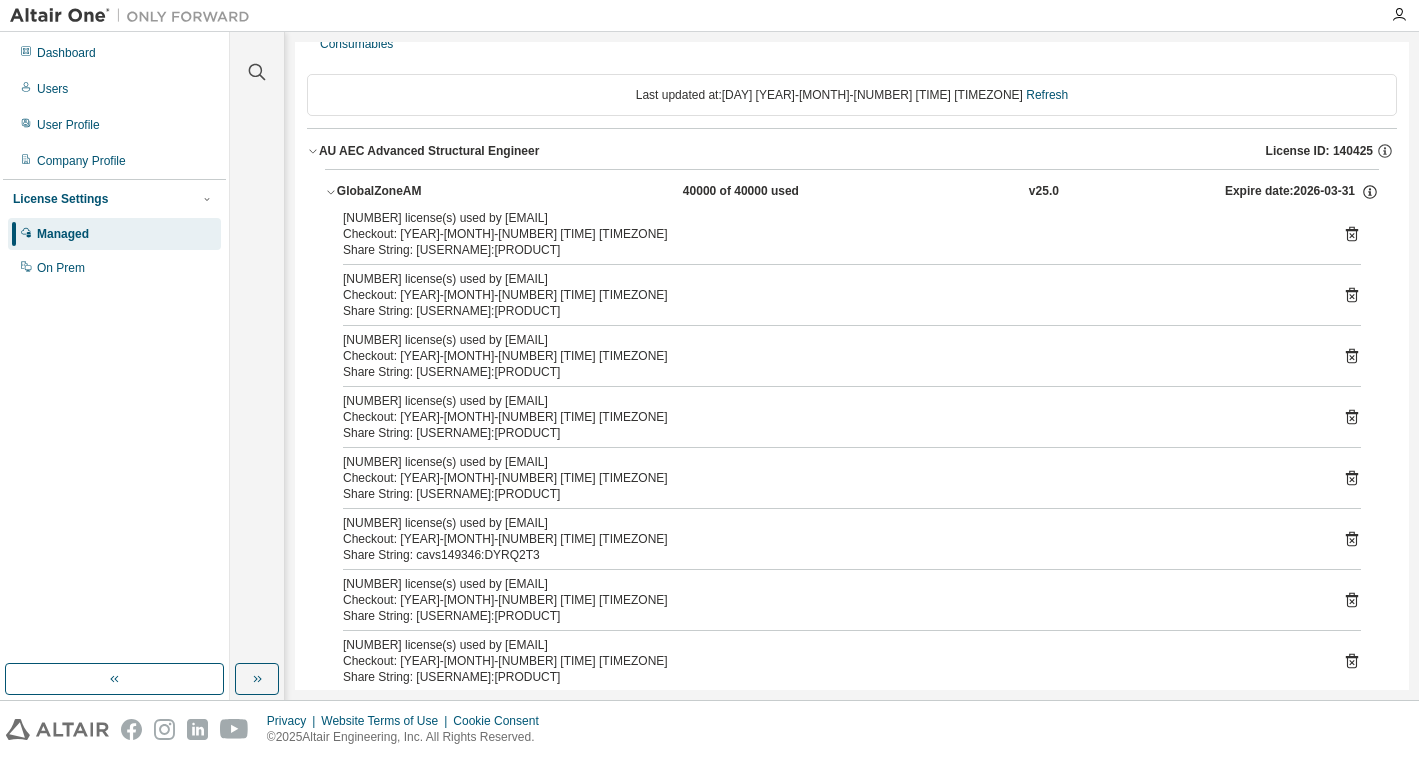 scroll, scrollTop: 96, scrollLeft: 0, axis: vertical 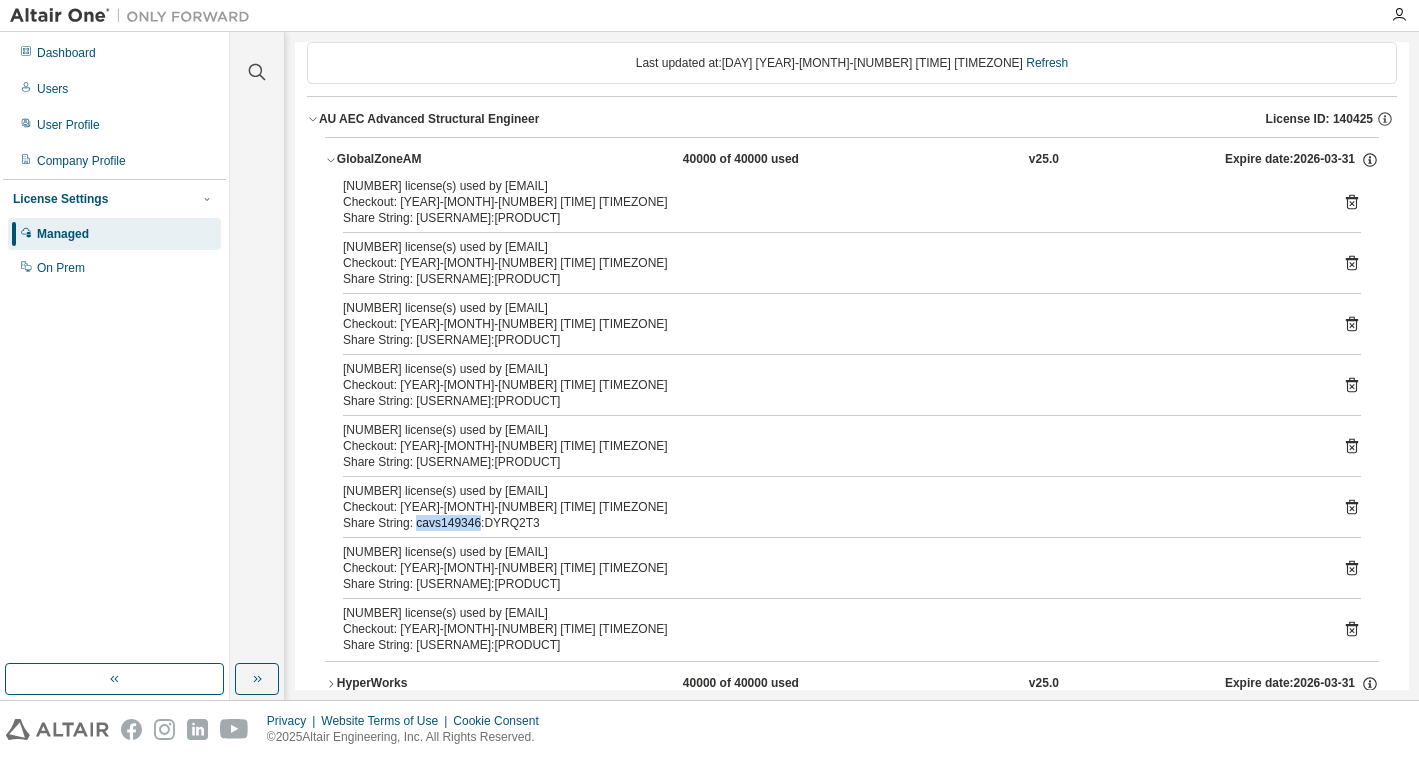 drag, startPoint x: 415, startPoint y: 484, endPoint x: 473, endPoint y: 484, distance: 58 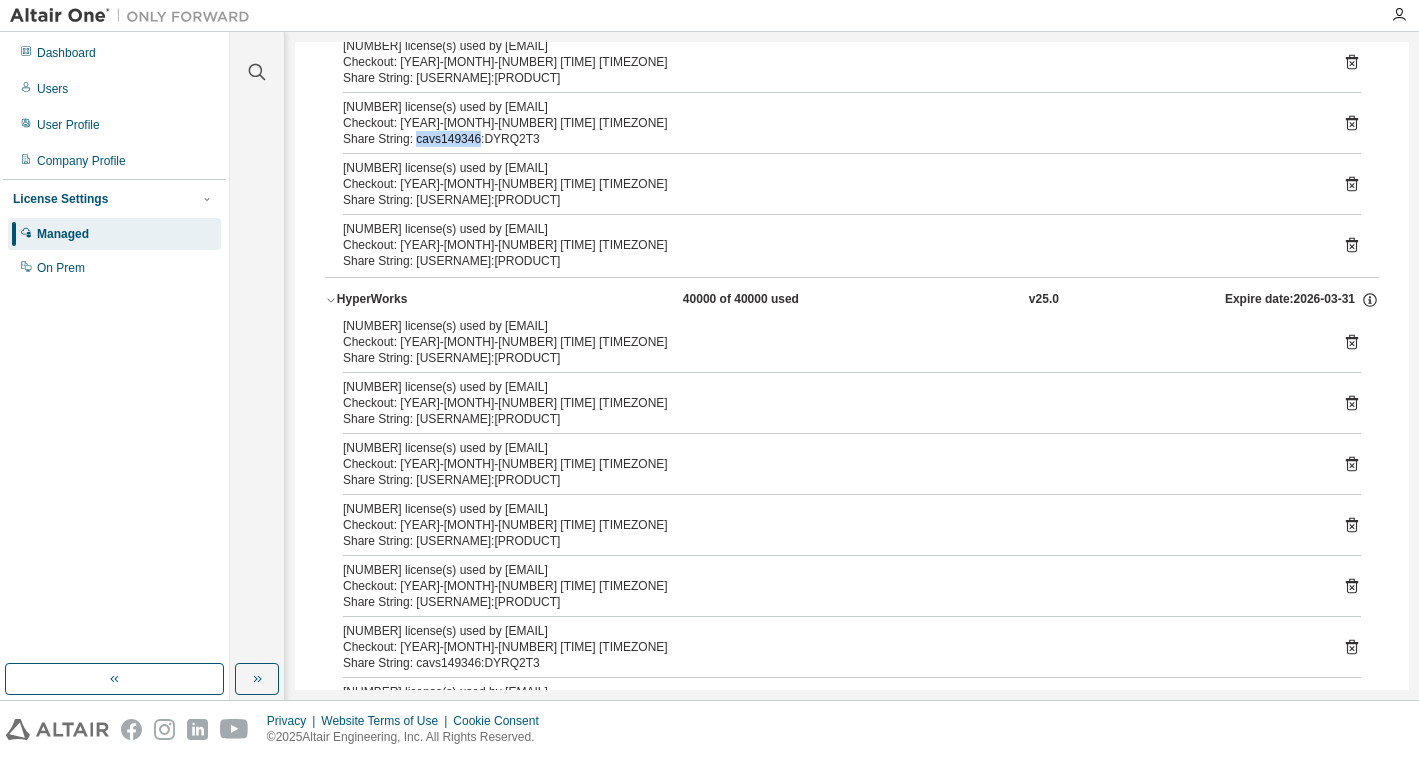 scroll, scrollTop: 576, scrollLeft: 0, axis: vertical 